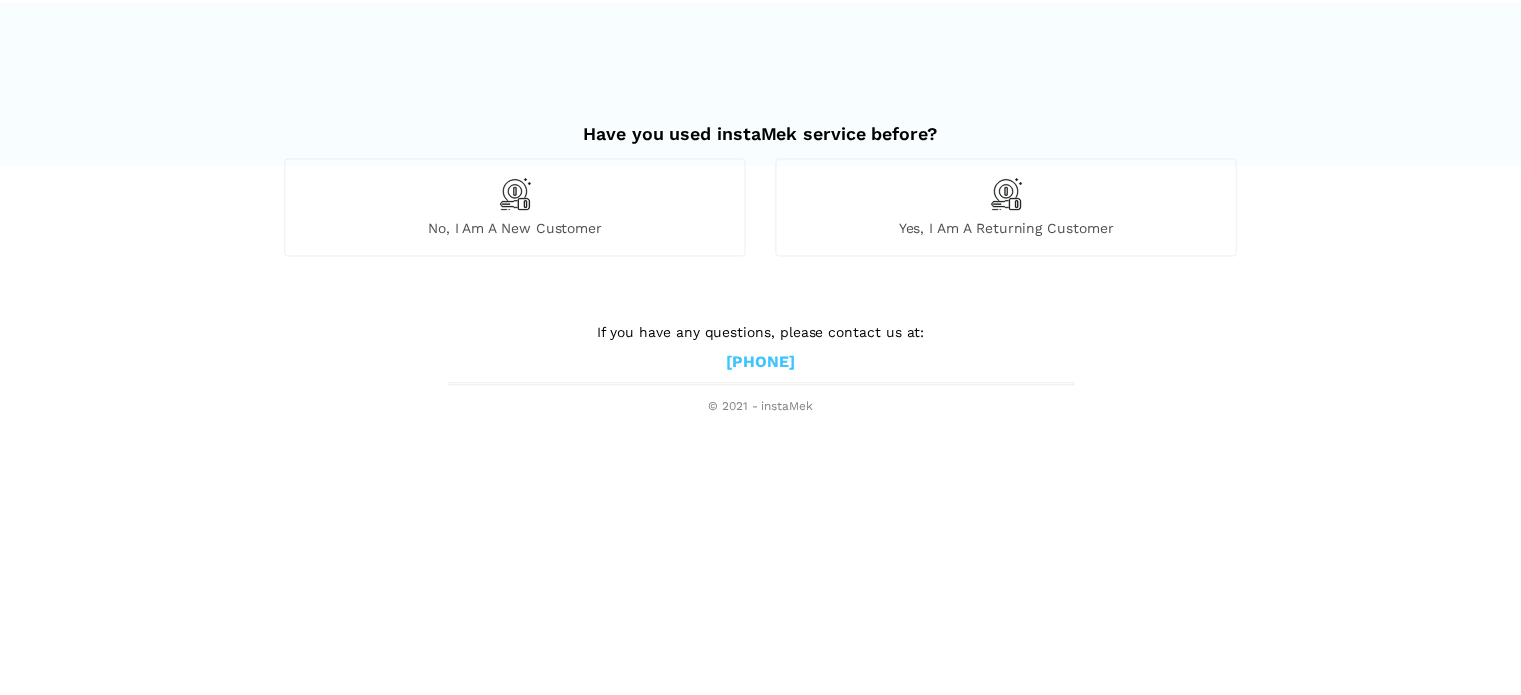 scroll, scrollTop: 0, scrollLeft: 0, axis: both 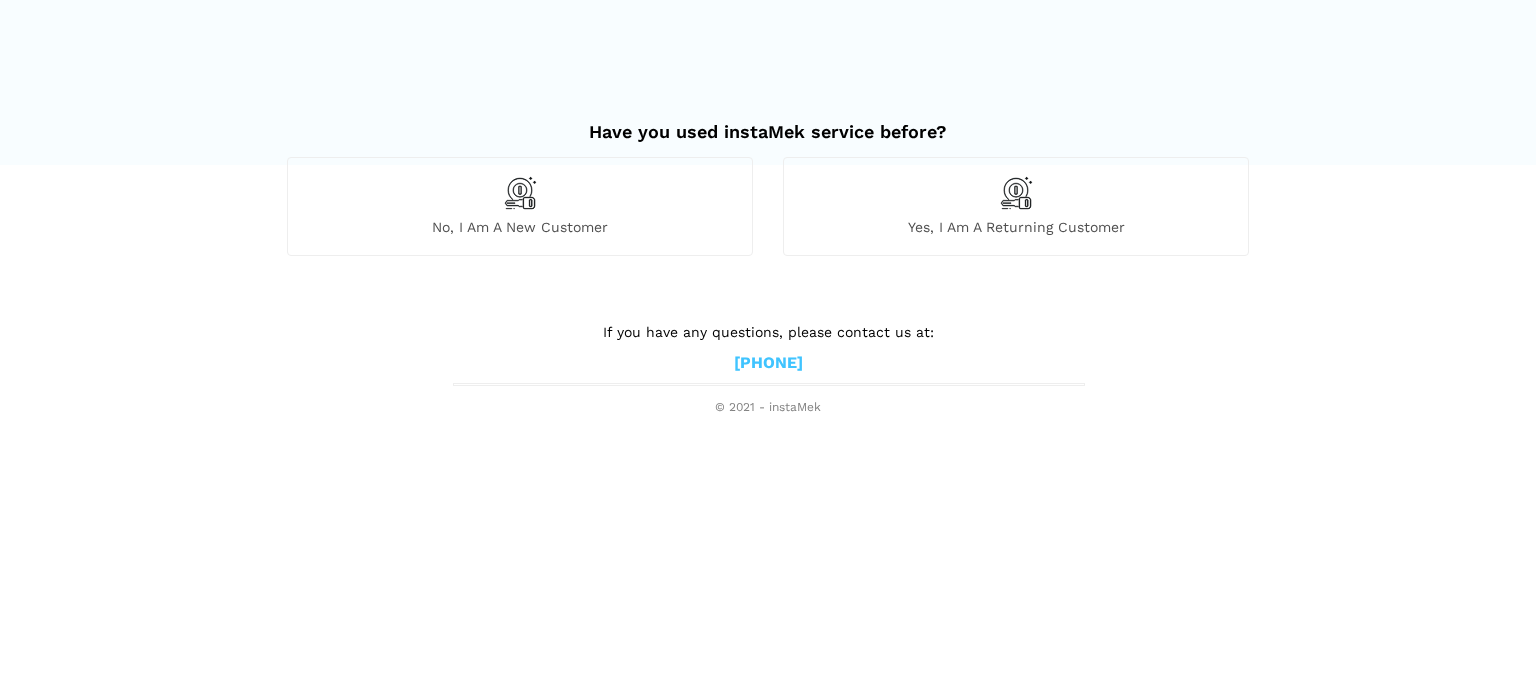 click at bounding box center [520, 193] 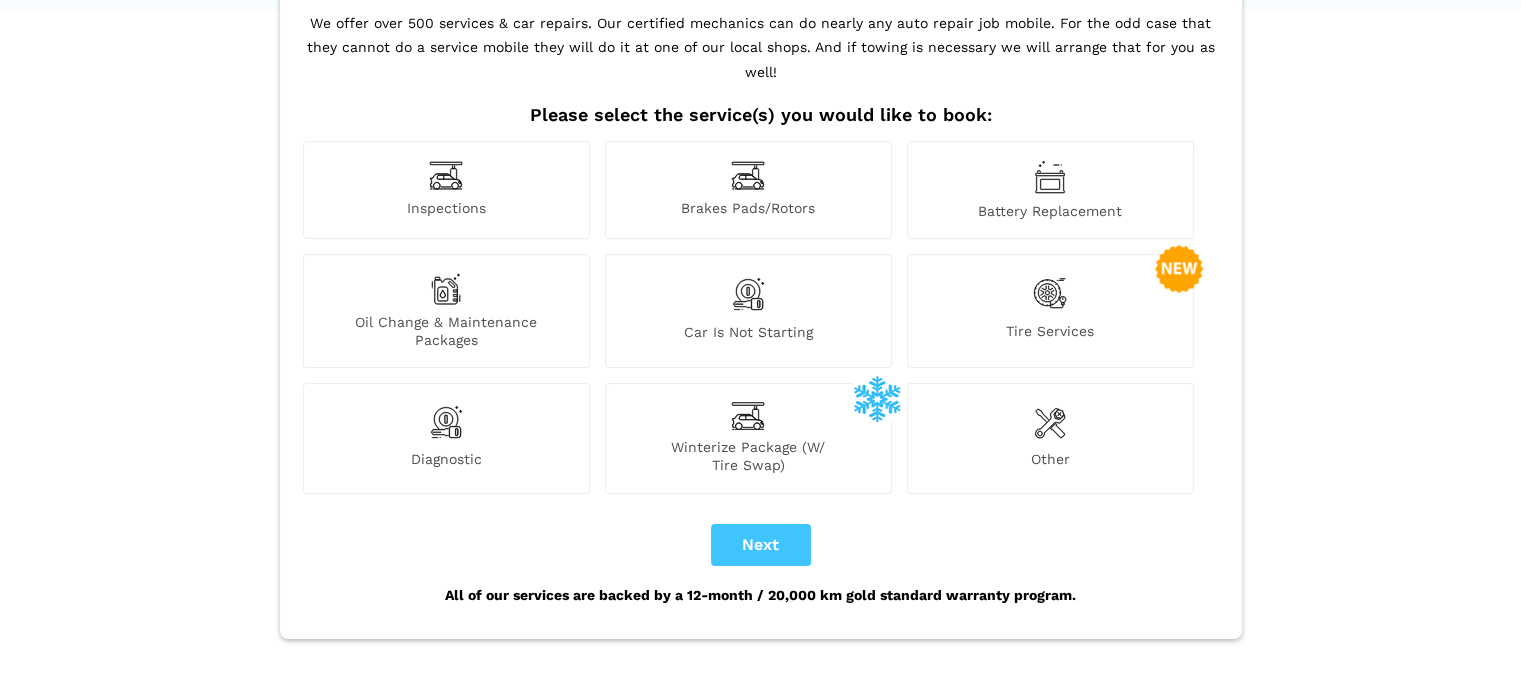 scroll, scrollTop: 200, scrollLeft: 0, axis: vertical 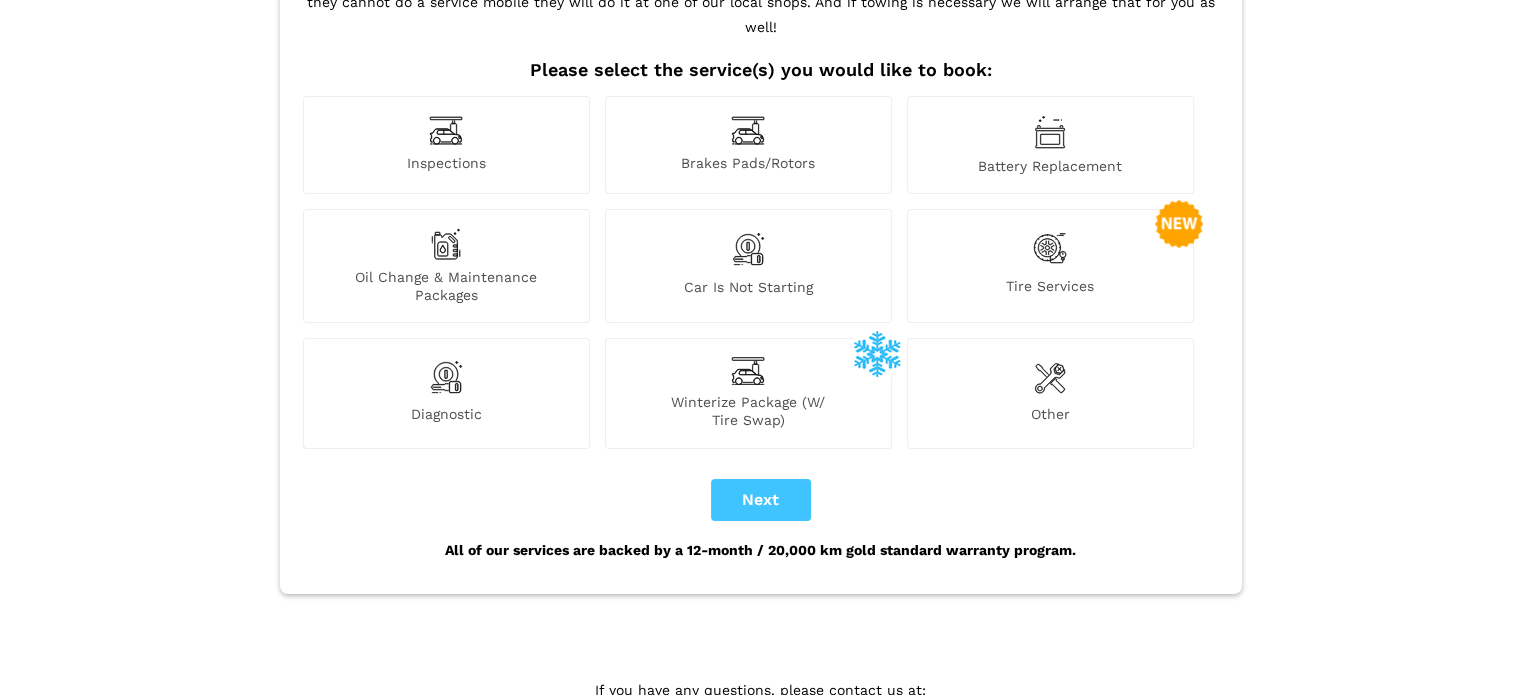 click on "Brakes Pads/Rotors" at bounding box center [748, 145] 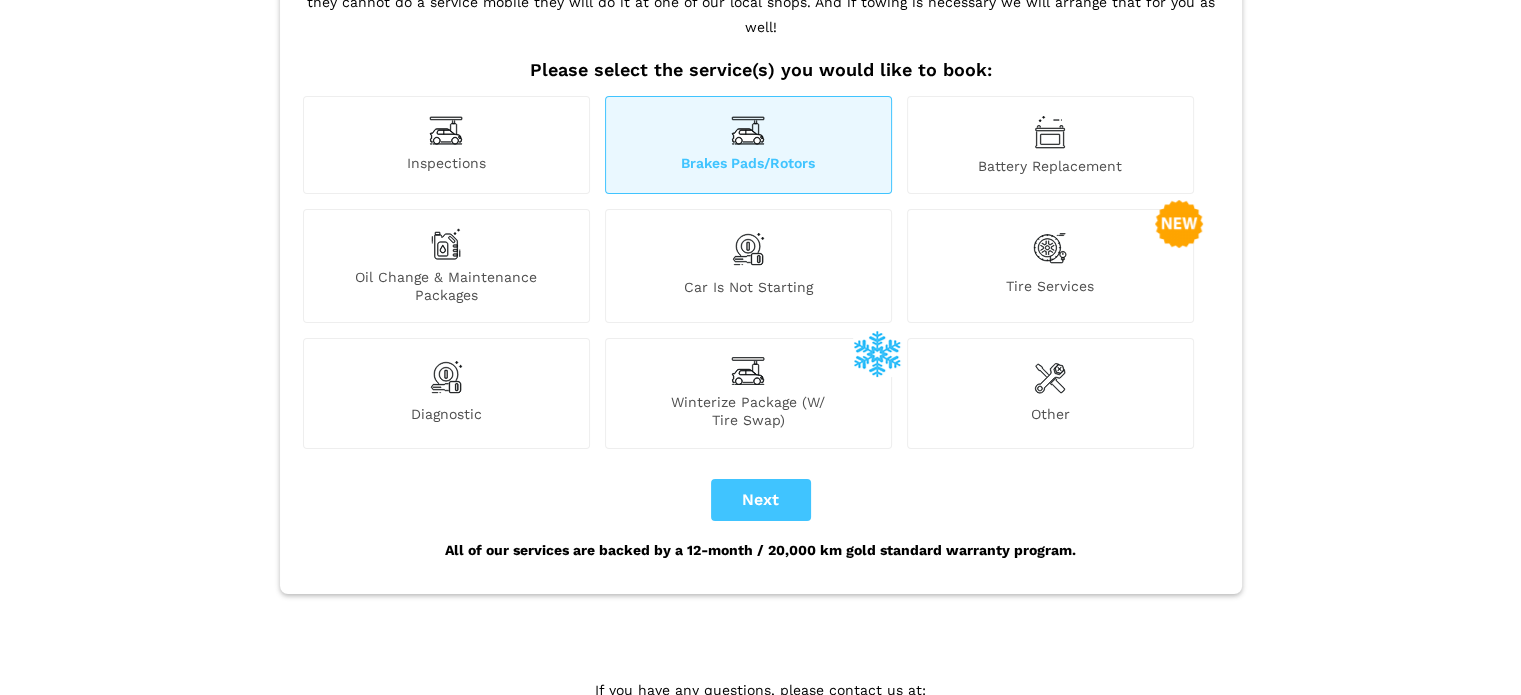 click on "Tire Services" at bounding box center (1050, 266) 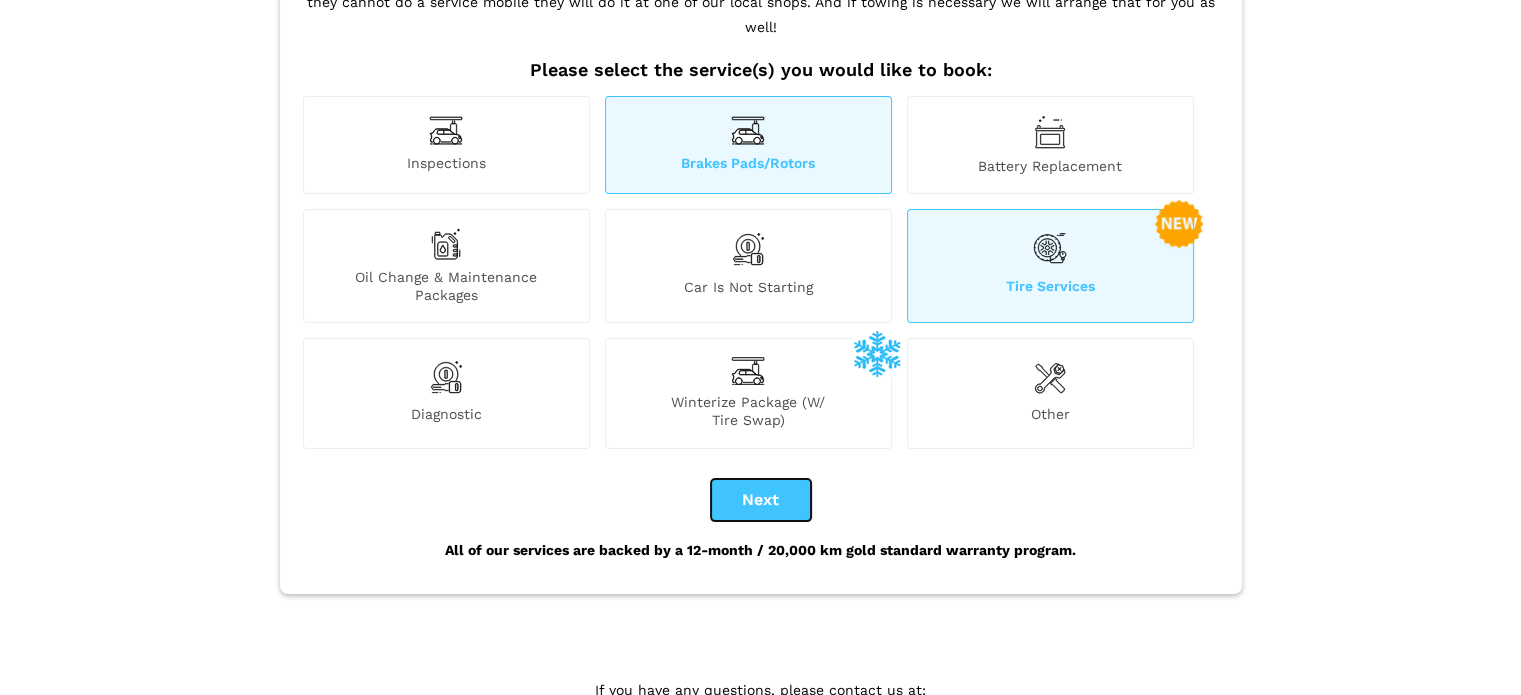 drag, startPoint x: 744, startPoint y: 459, endPoint x: 850, endPoint y: 477, distance: 107.51744 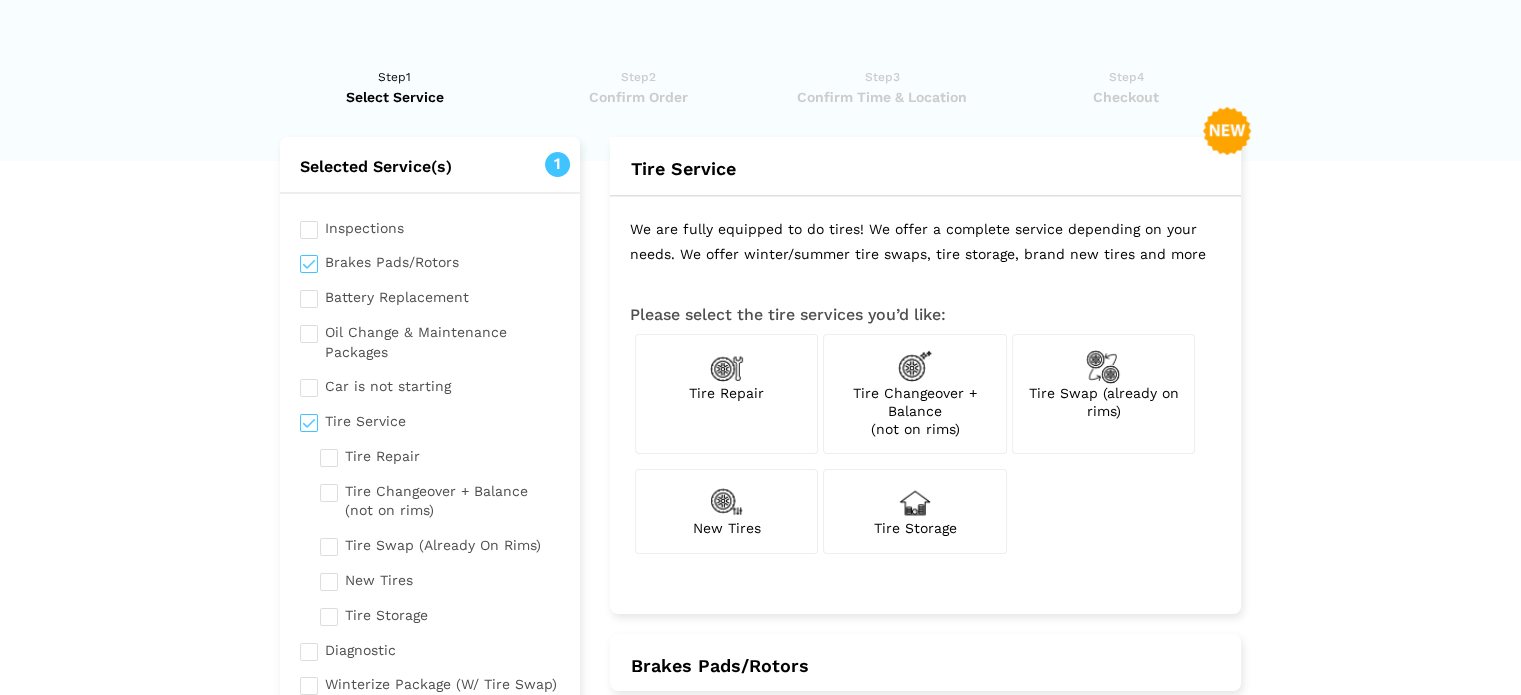 scroll, scrollTop: 0, scrollLeft: 0, axis: both 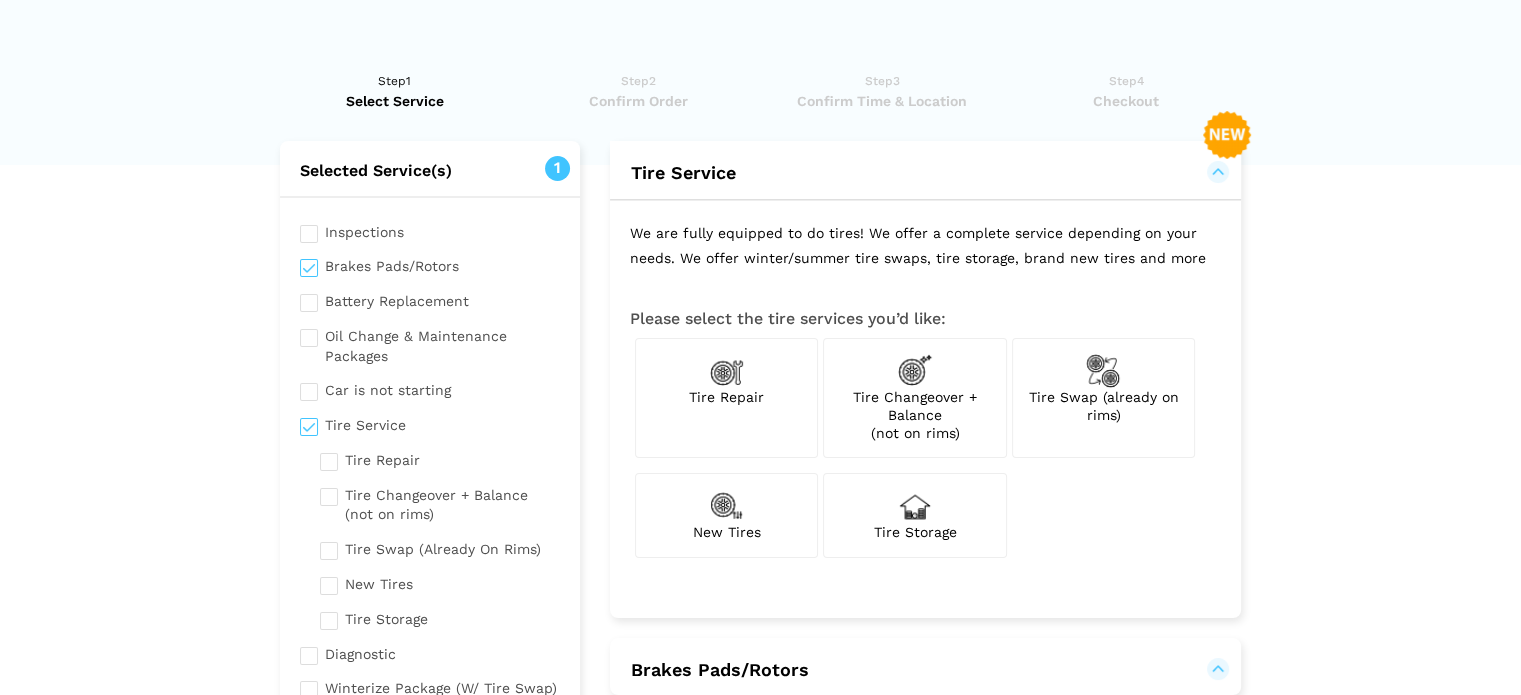 click at bounding box center (1103, 371) 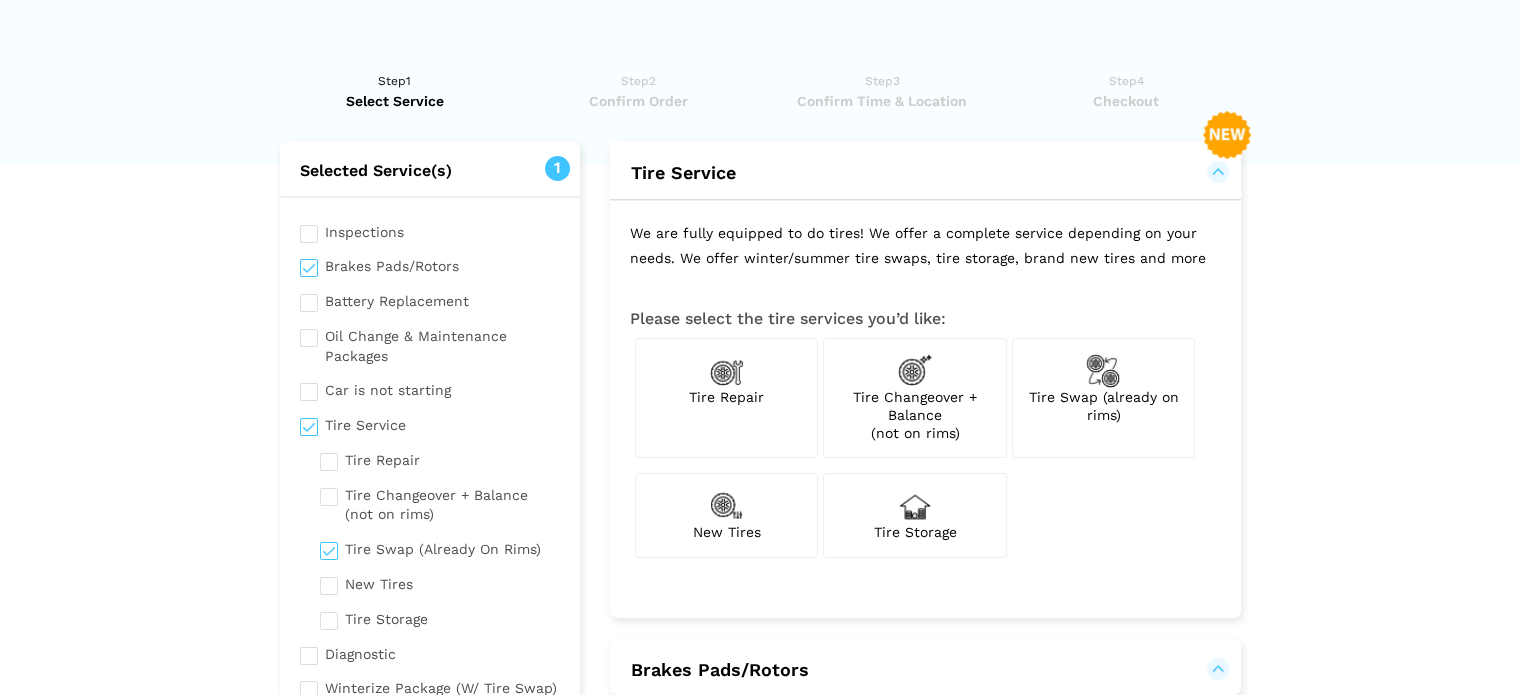 checkbox on "true" 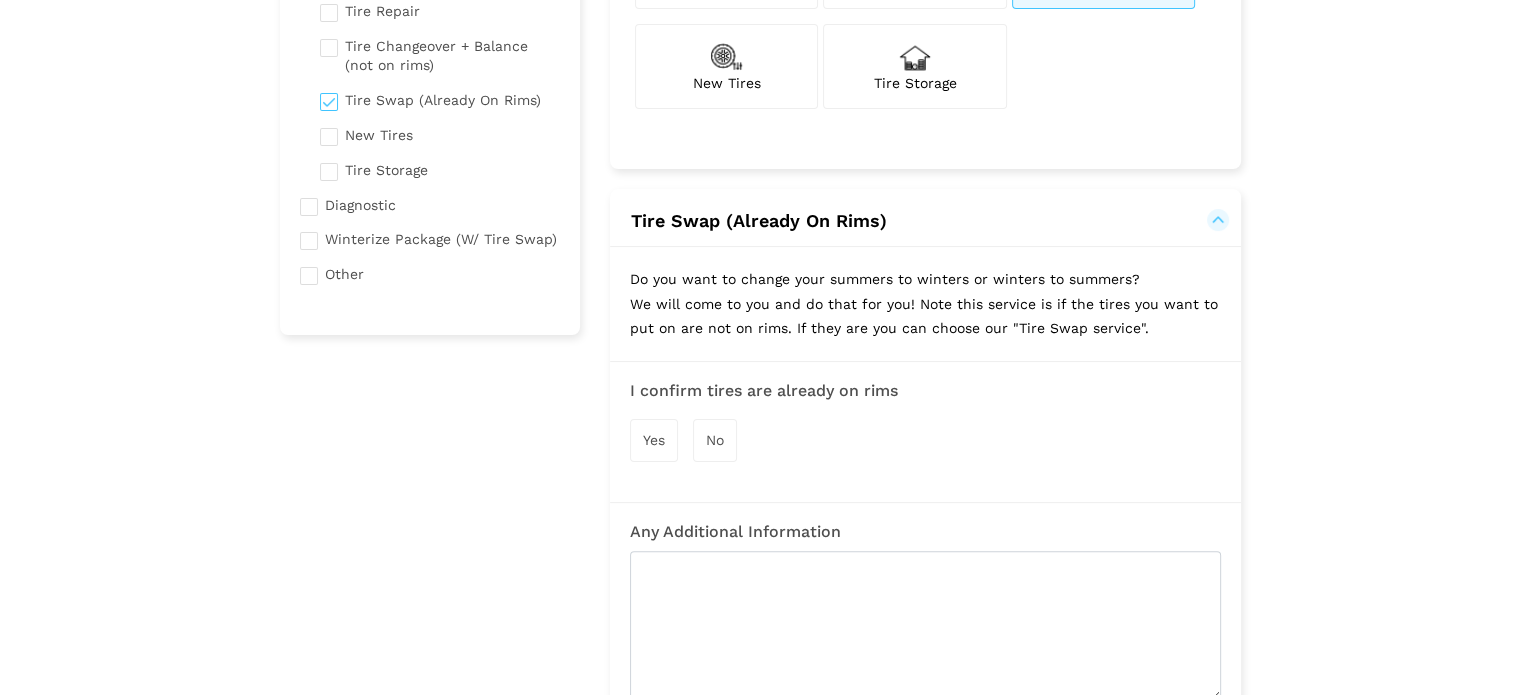 scroll, scrollTop: 500, scrollLeft: 0, axis: vertical 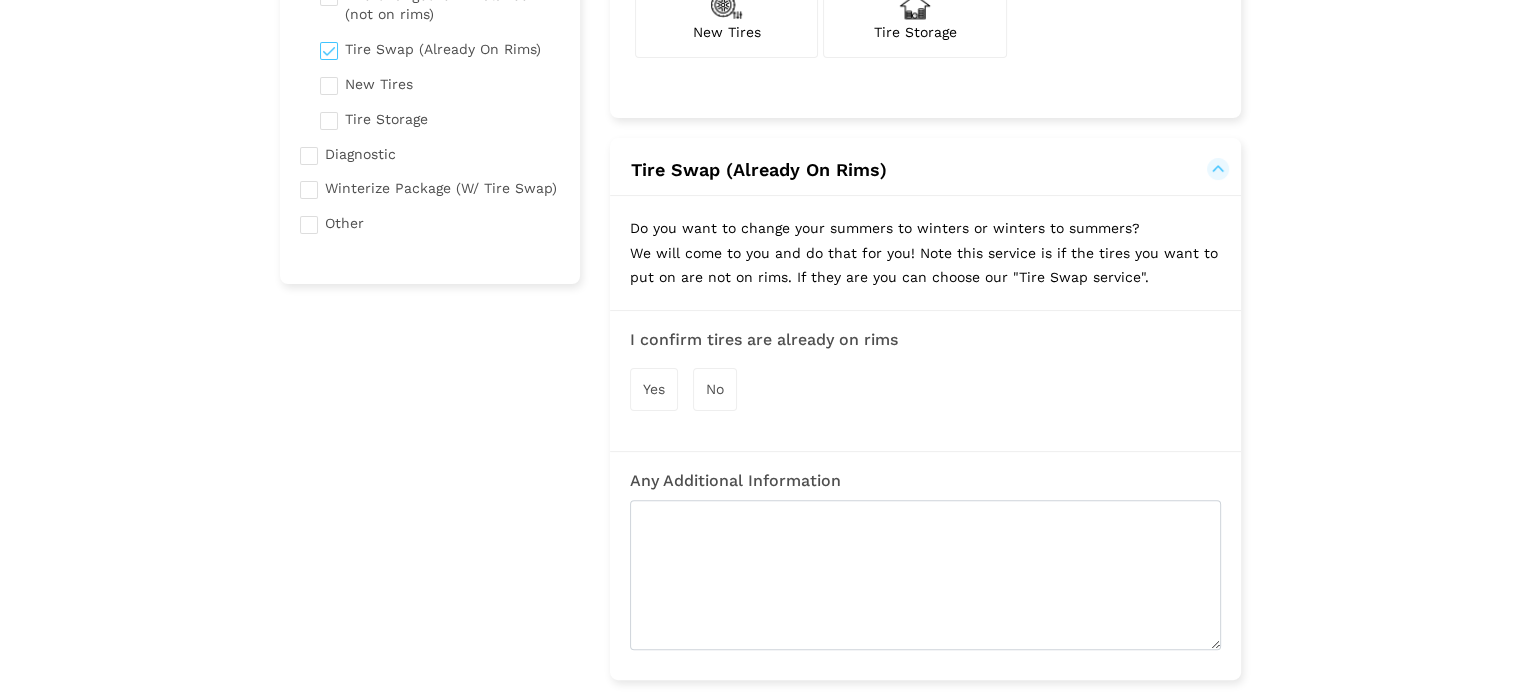 click on "Yes" at bounding box center [654, 389] 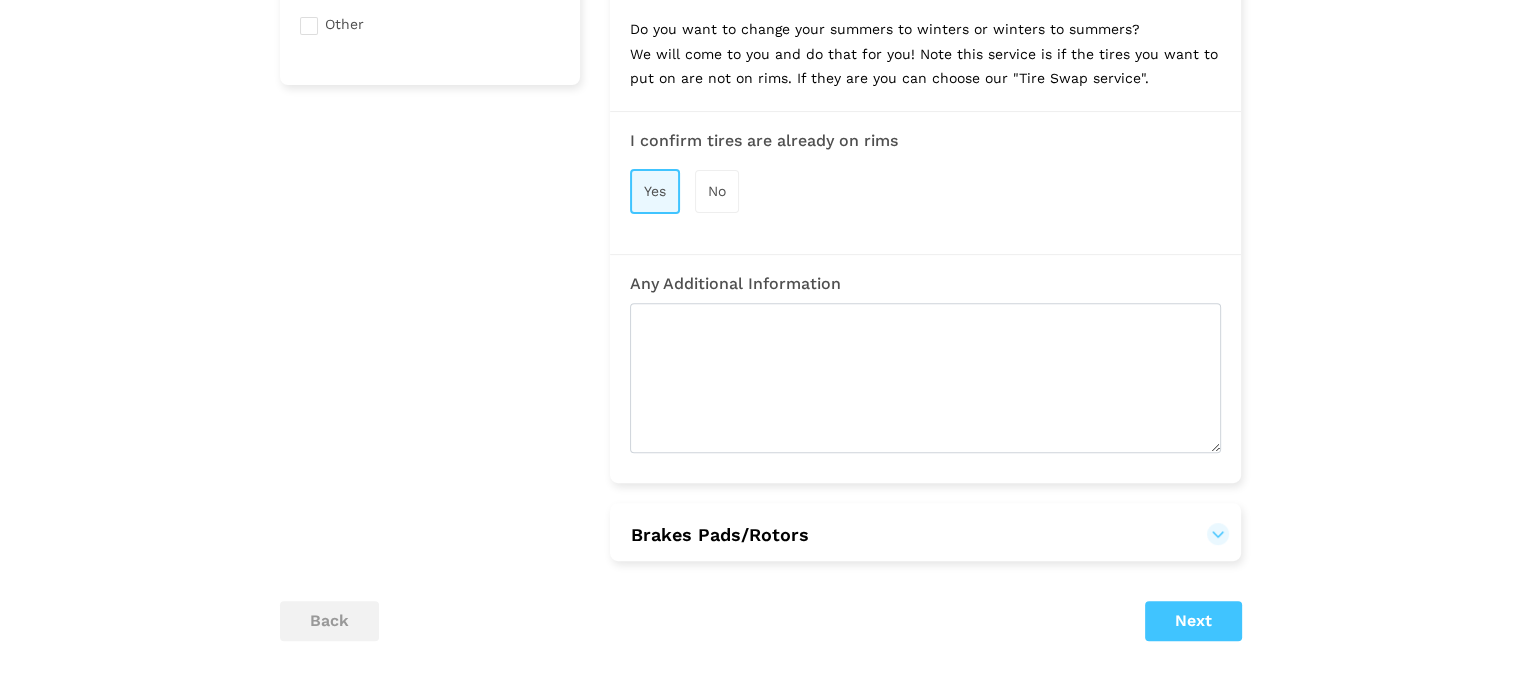 scroll, scrollTop: 700, scrollLeft: 0, axis: vertical 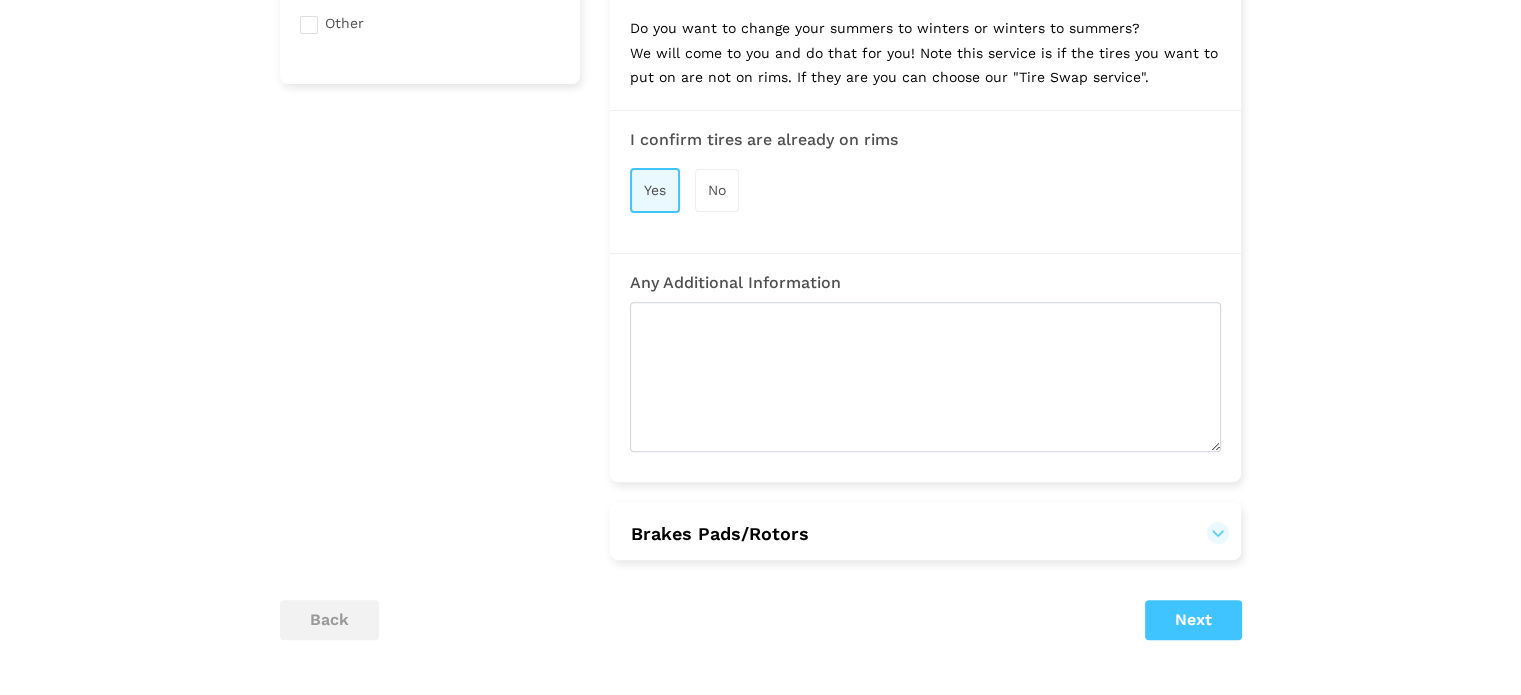 click on "Brakes Pads/Rotors" at bounding box center (925, 534) 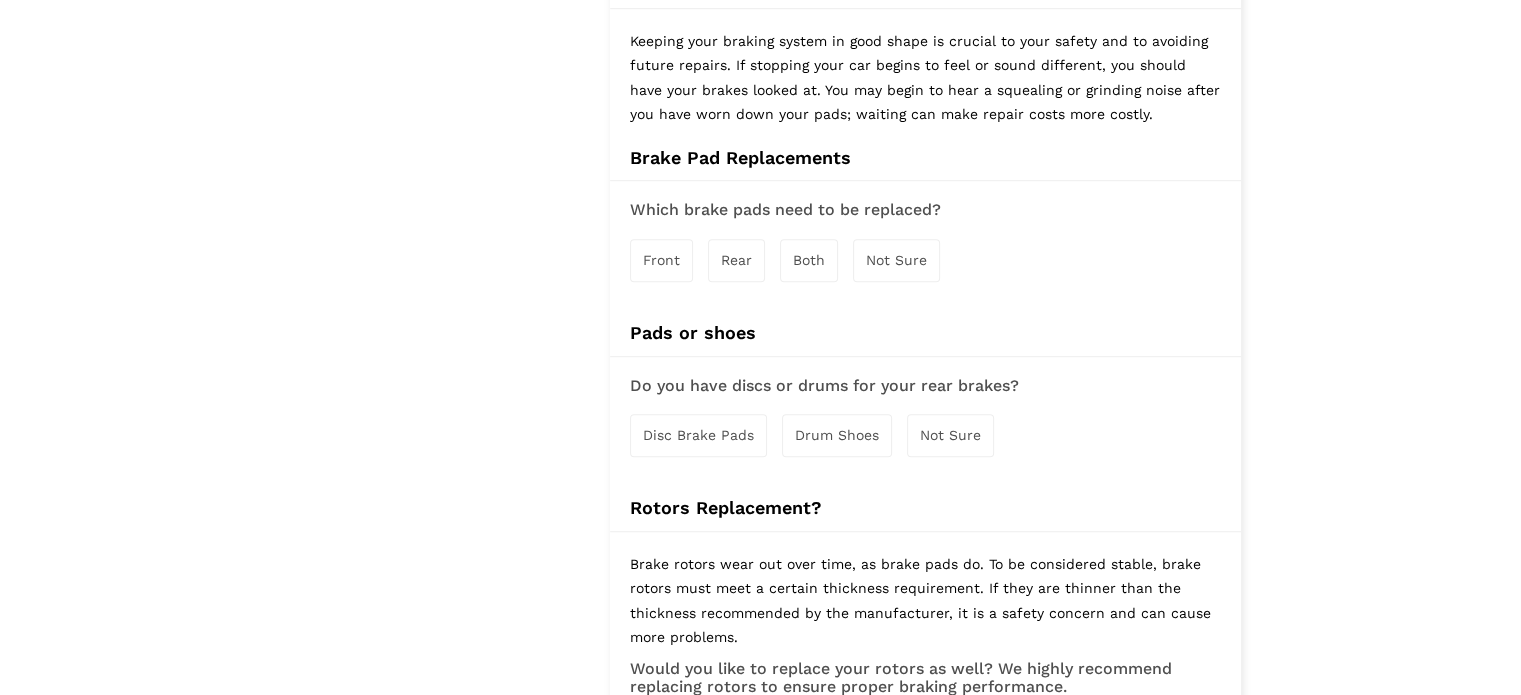 scroll, scrollTop: 1300, scrollLeft: 0, axis: vertical 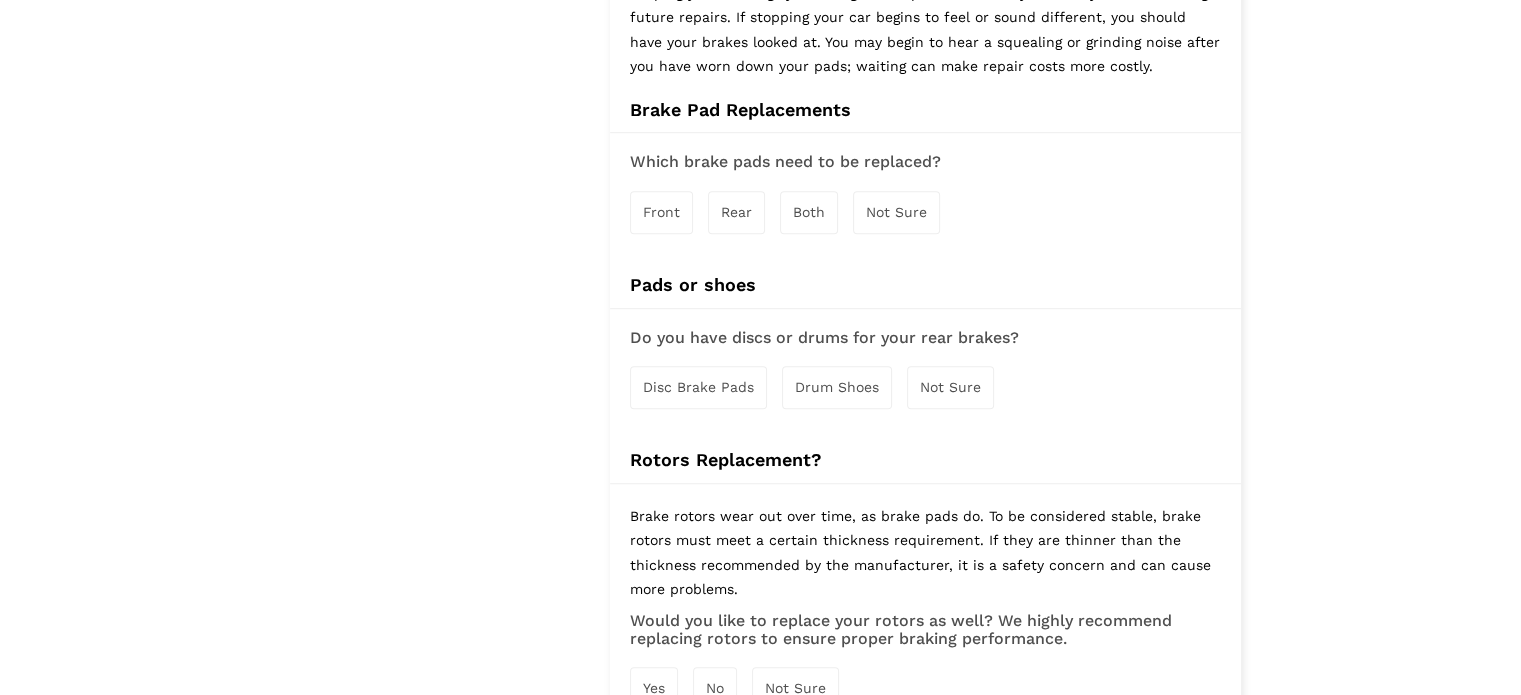 click on "Front" at bounding box center [661, 212] 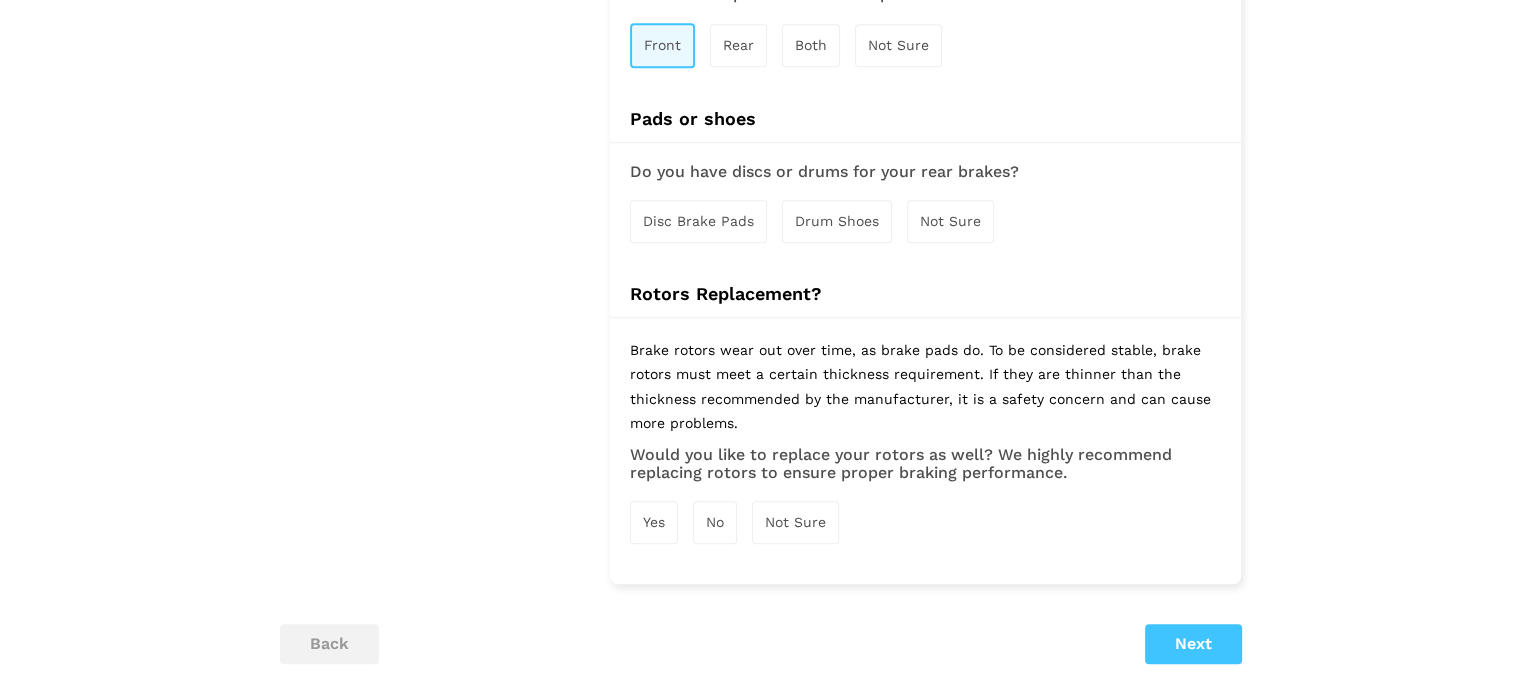 scroll, scrollTop: 1500, scrollLeft: 0, axis: vertical 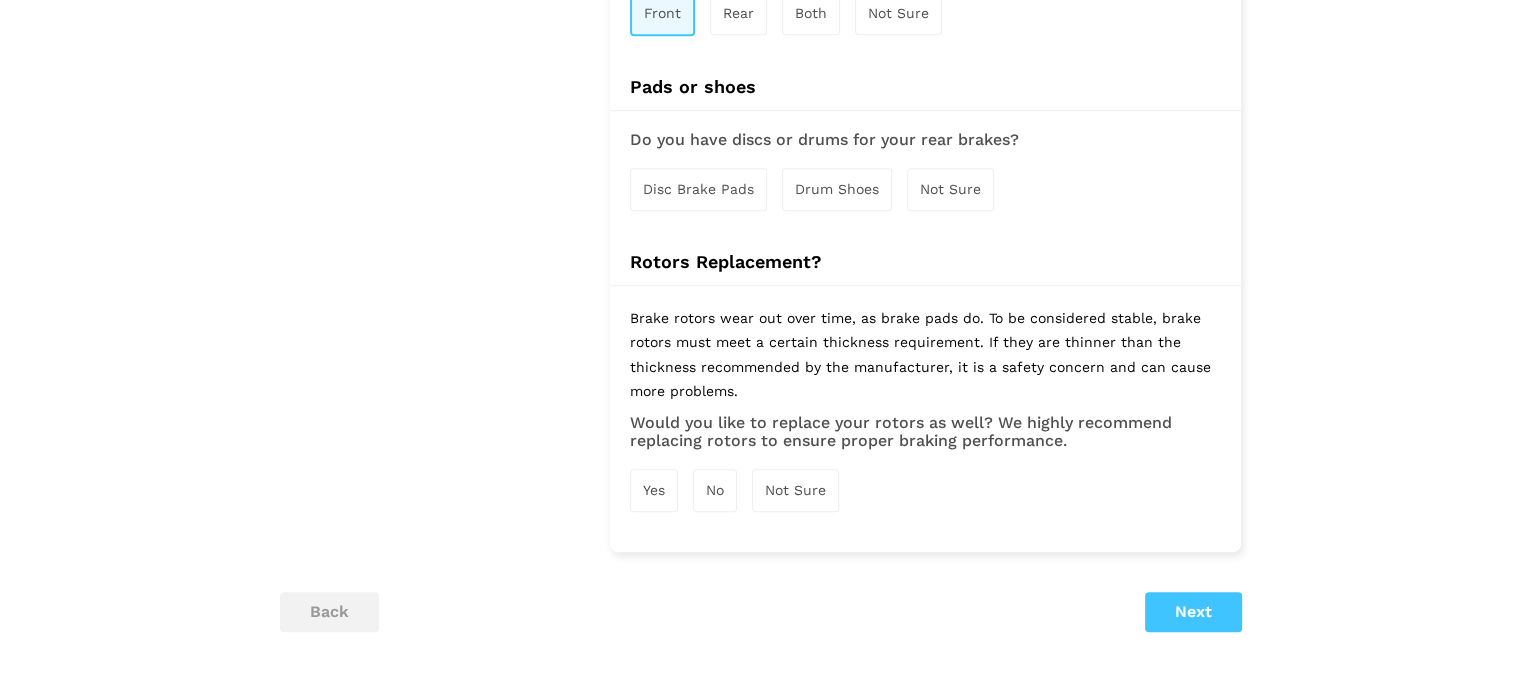 click on "Drum Shoes" at bounding box center [837, 189] 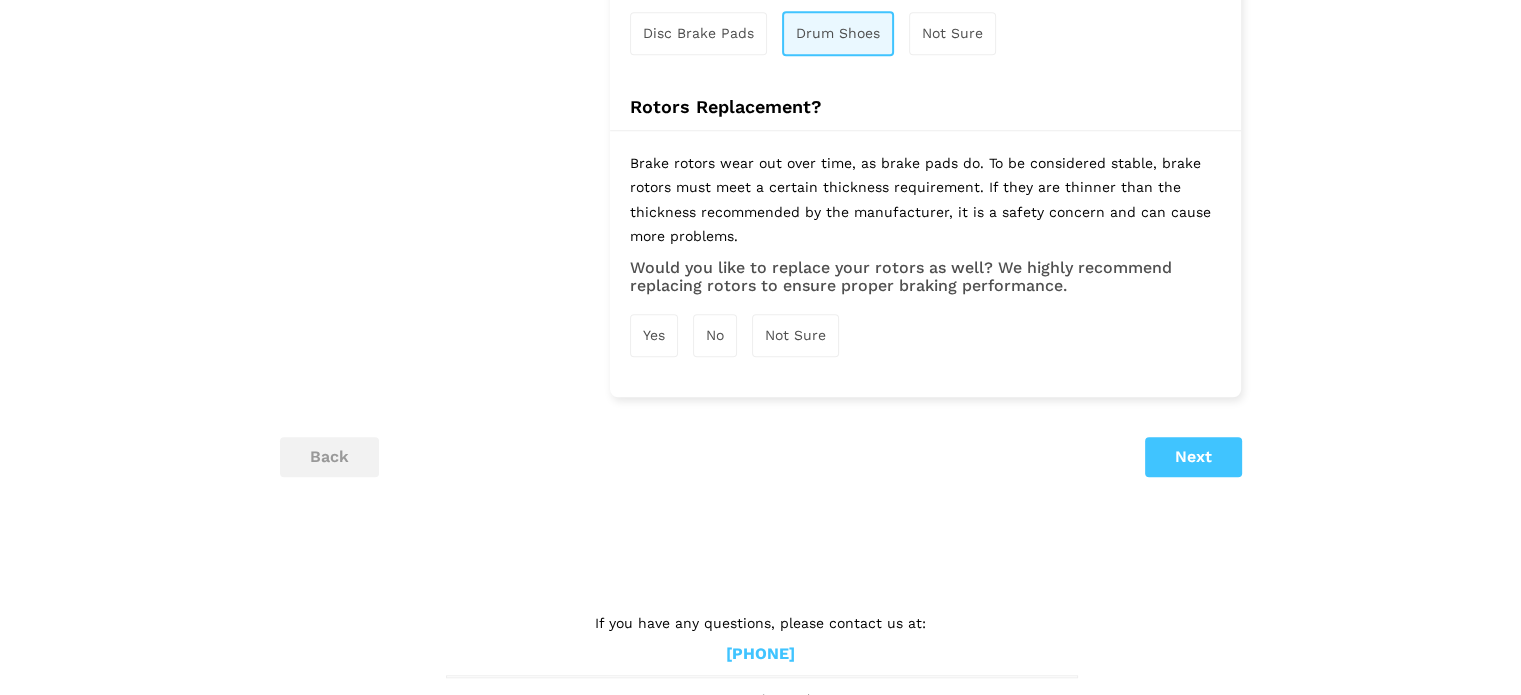 scroll, scrollTop: 1663, scrollLeft: 0, axis: vertical 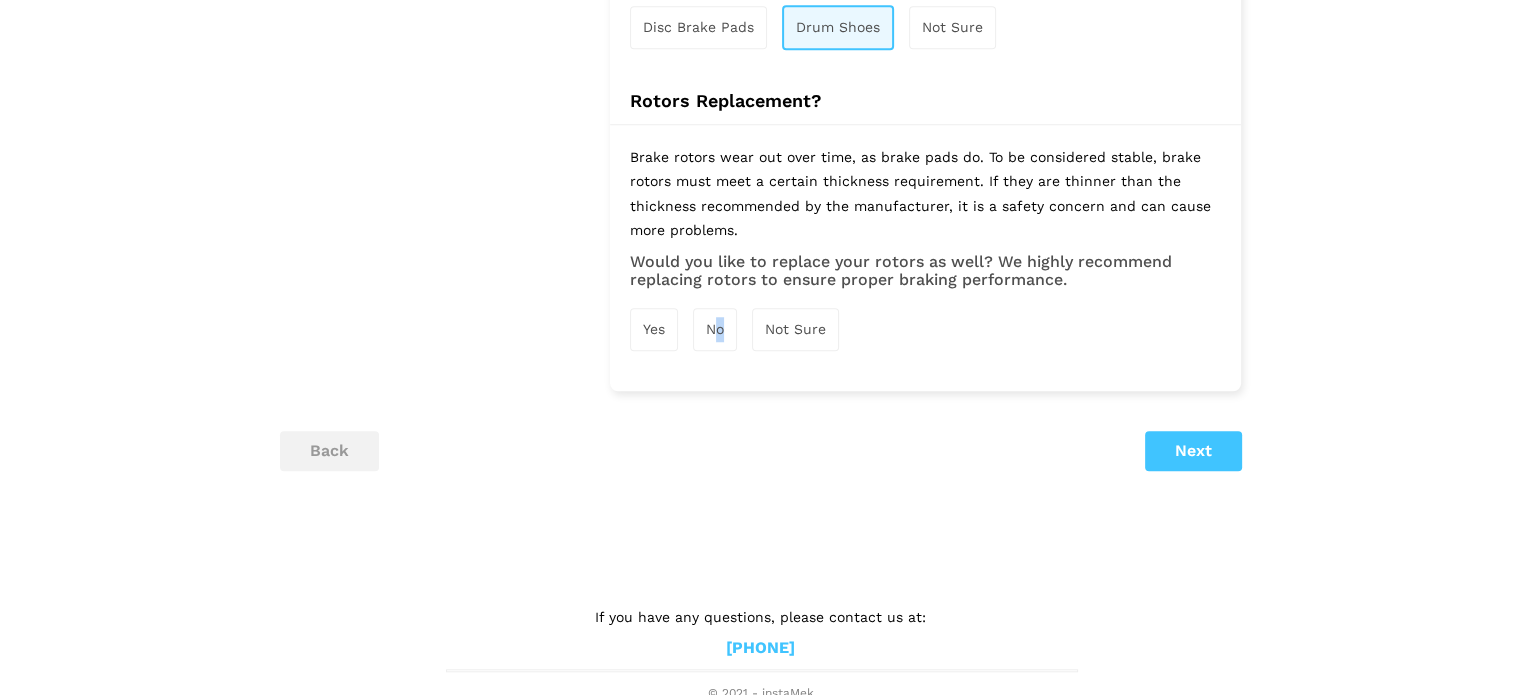 click on "No" at bounding box center (715, 329) 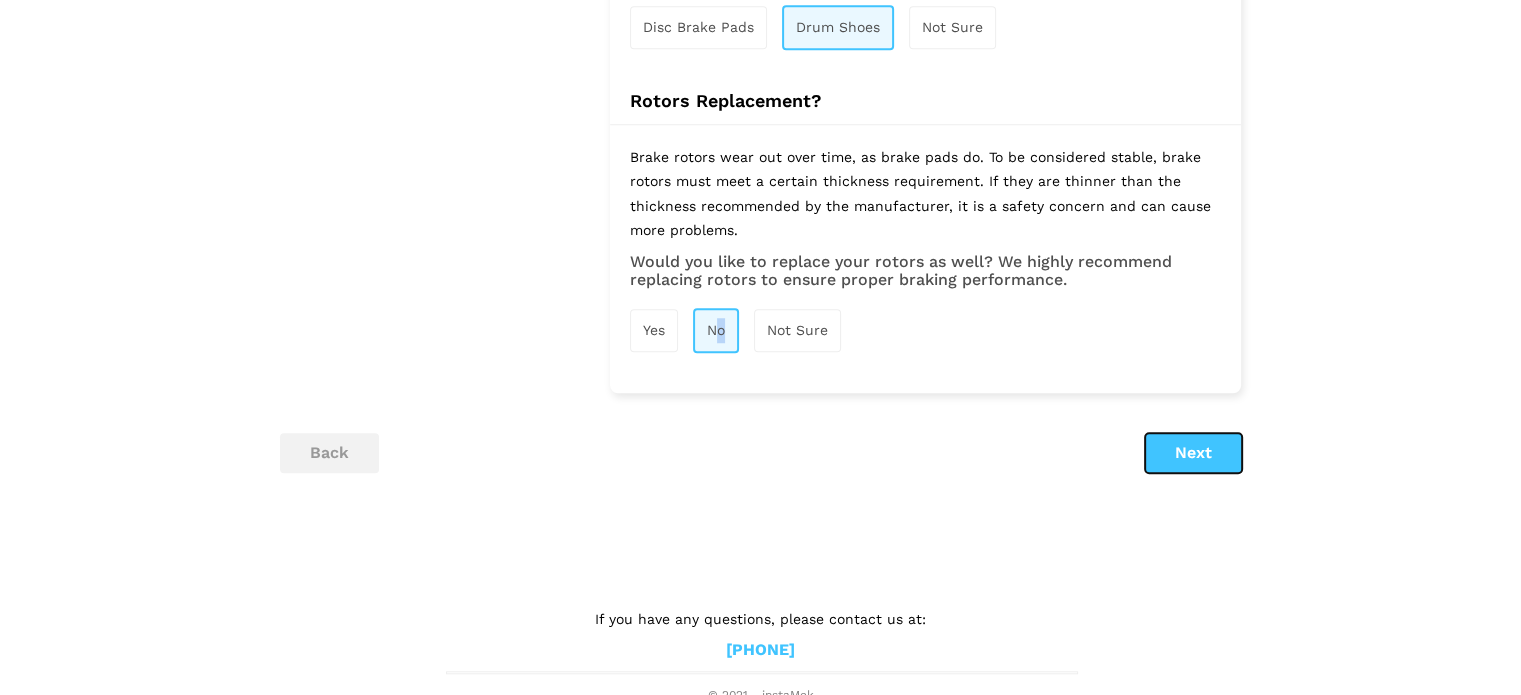 click on "Next" at bounding box center (1193, 453) 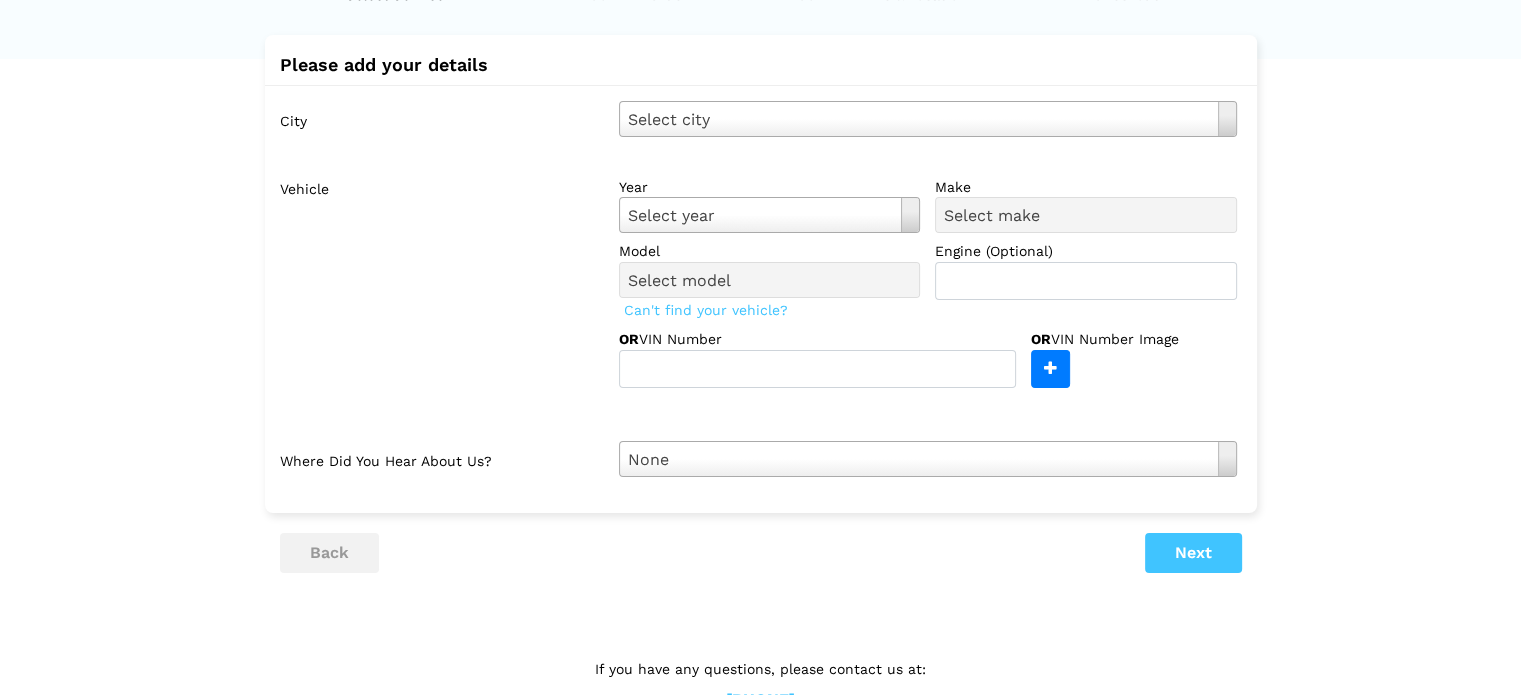 scroll, scrollTop: 0, scrollLeft: 0, axis: both 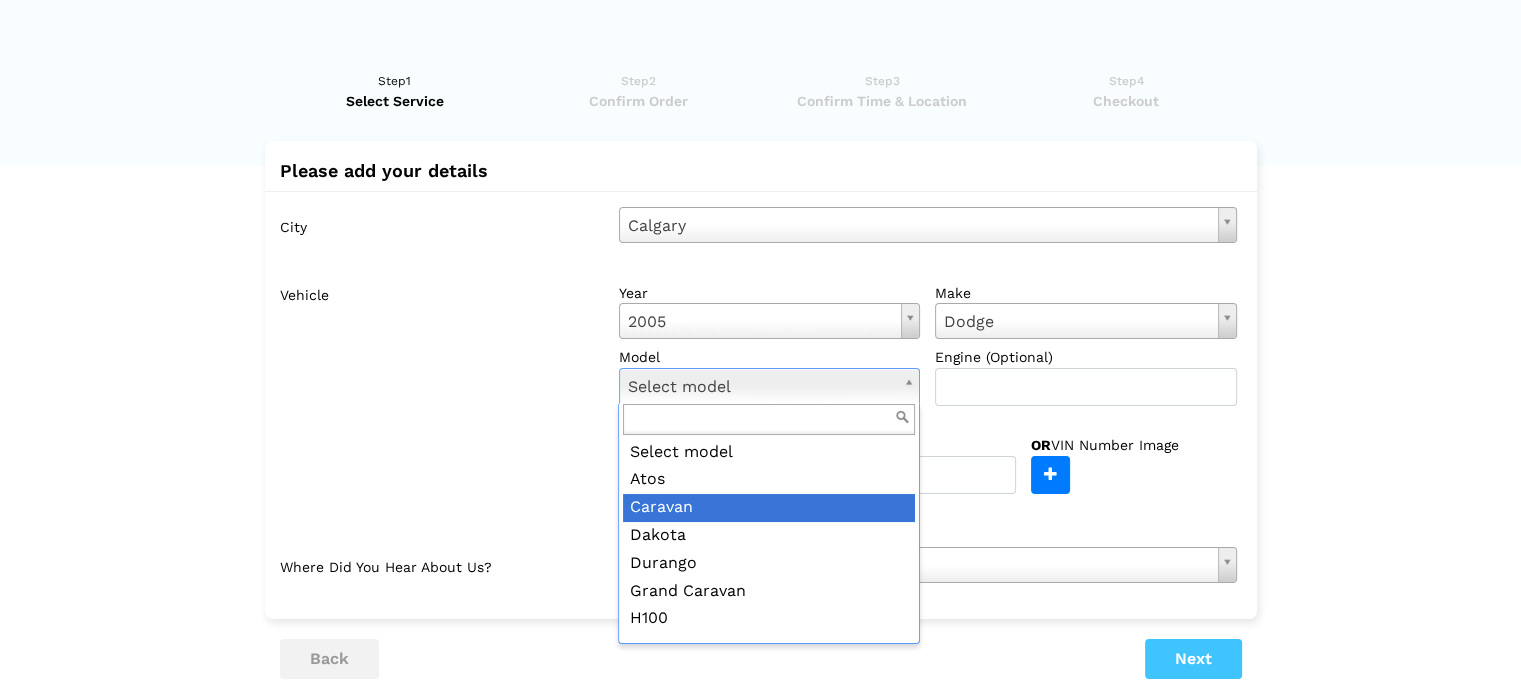 drag, startPoint x: 676, startPoint y: 503, endPoint x: 768, endPoint y: 512, distance: 92.43917 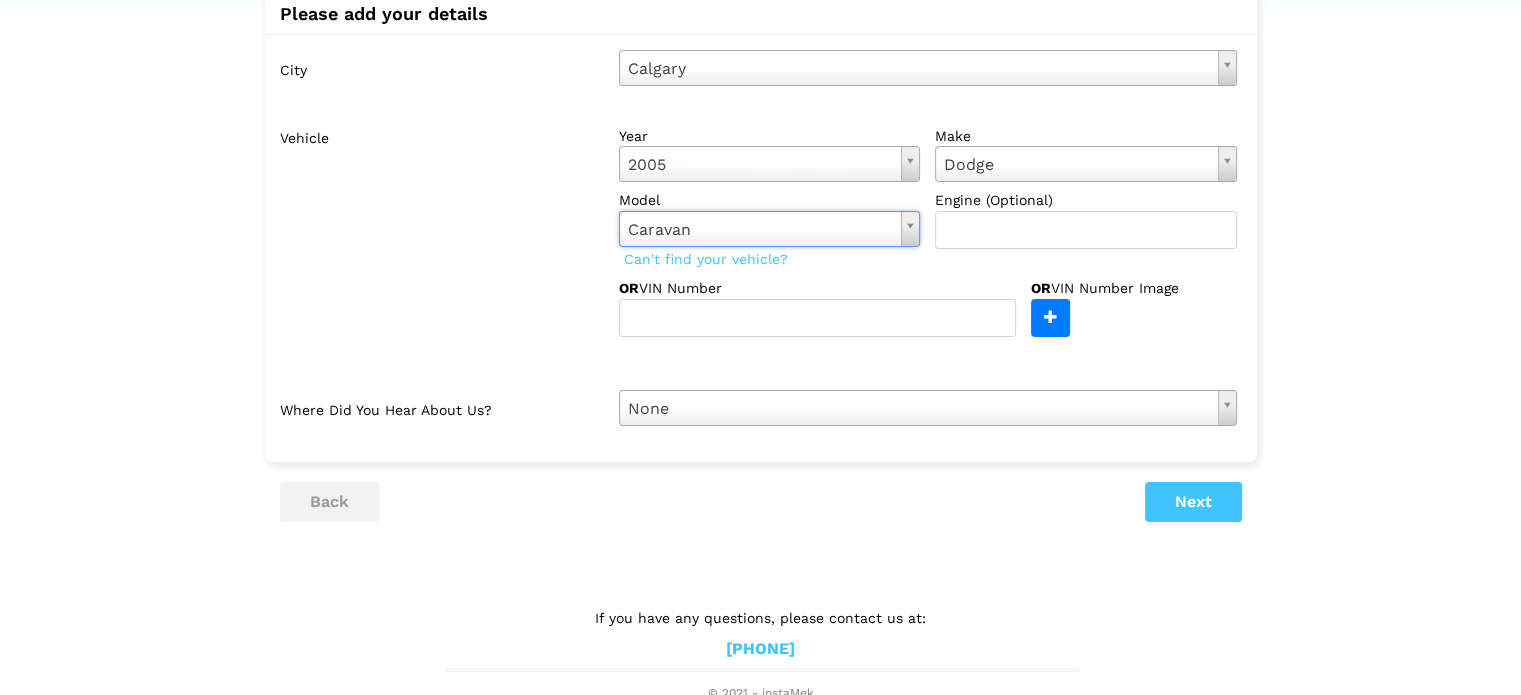 scroll, scrollTop: 166, scrollLeft: 0, axis: vertical 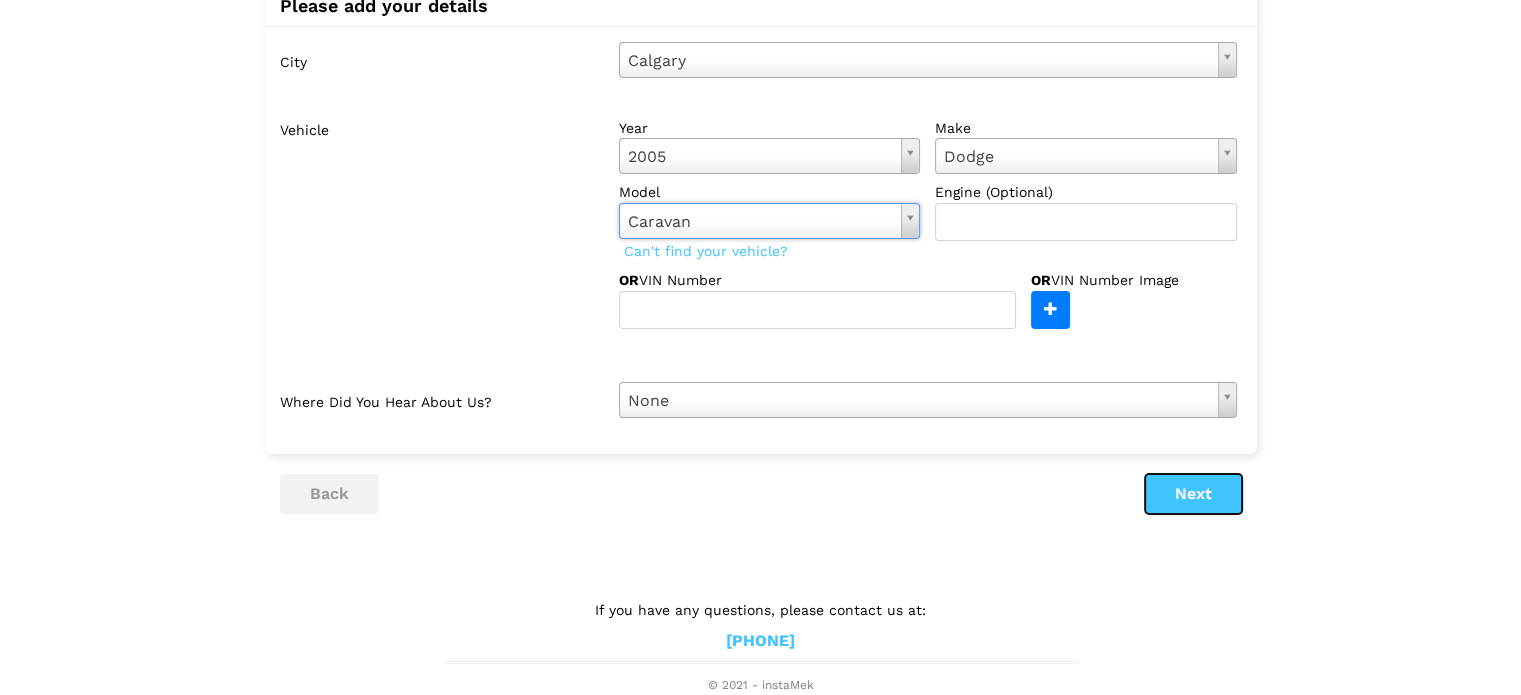 drag, startPoint x: 1196, startPoint y: 489, endPoint x: 1245, endPoint y: 487, distance: 49.0408 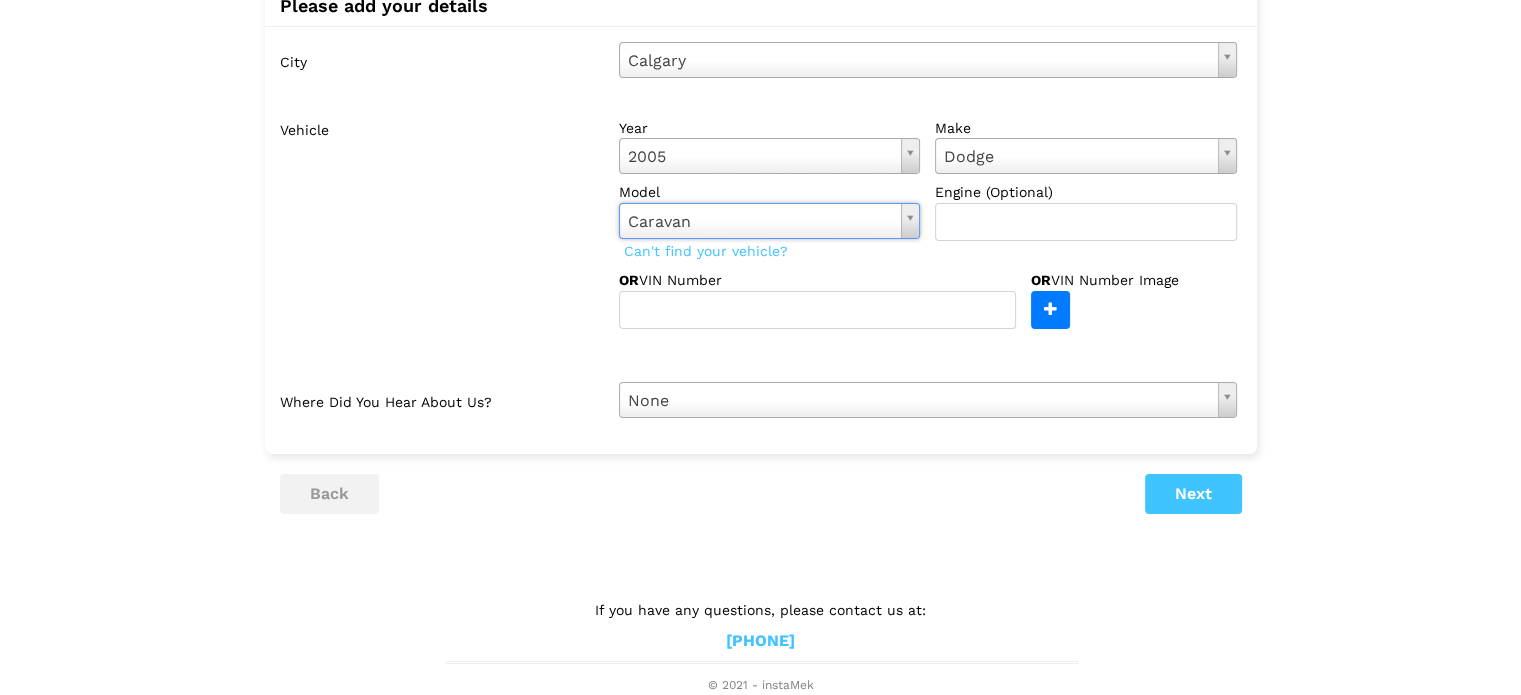 scroll, scrollTop: 120, scrollLeft: 0, axis: vertical 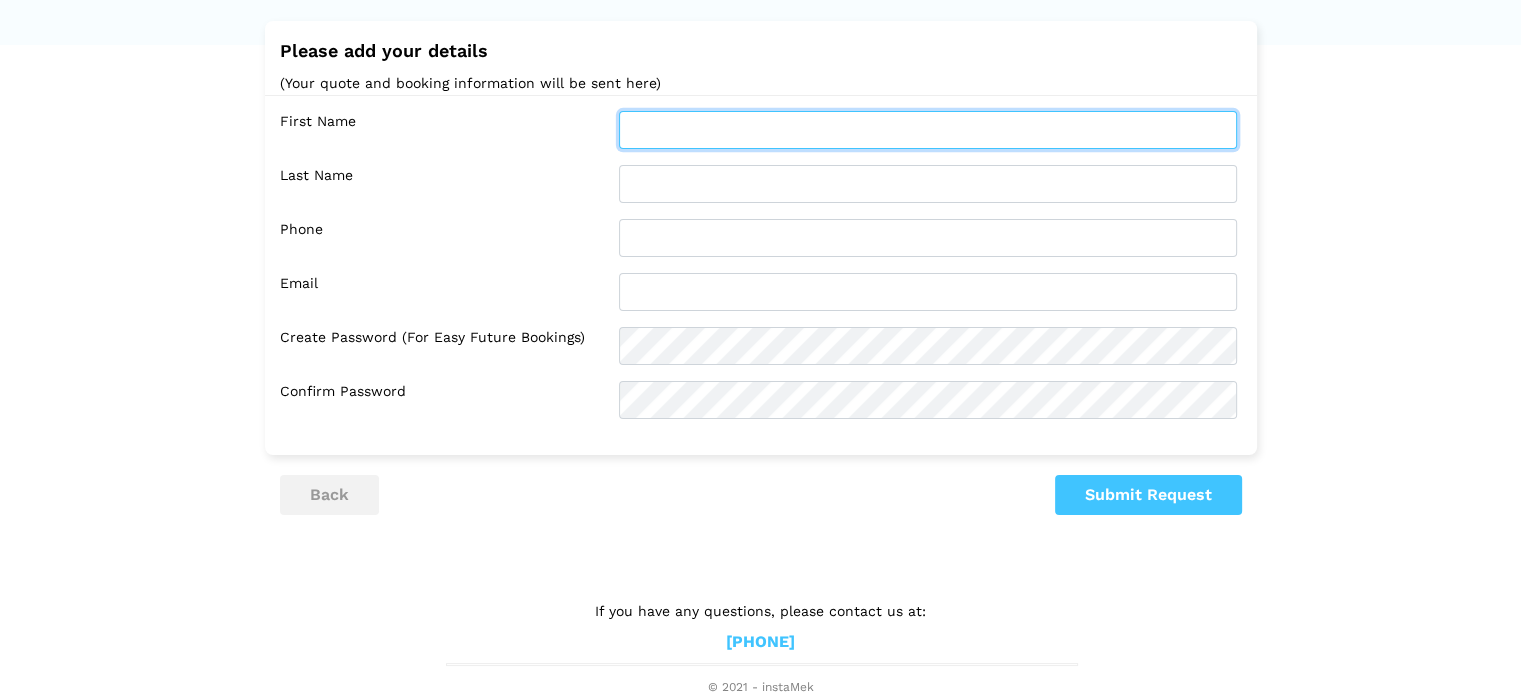 click at bounding box center (928, 130) 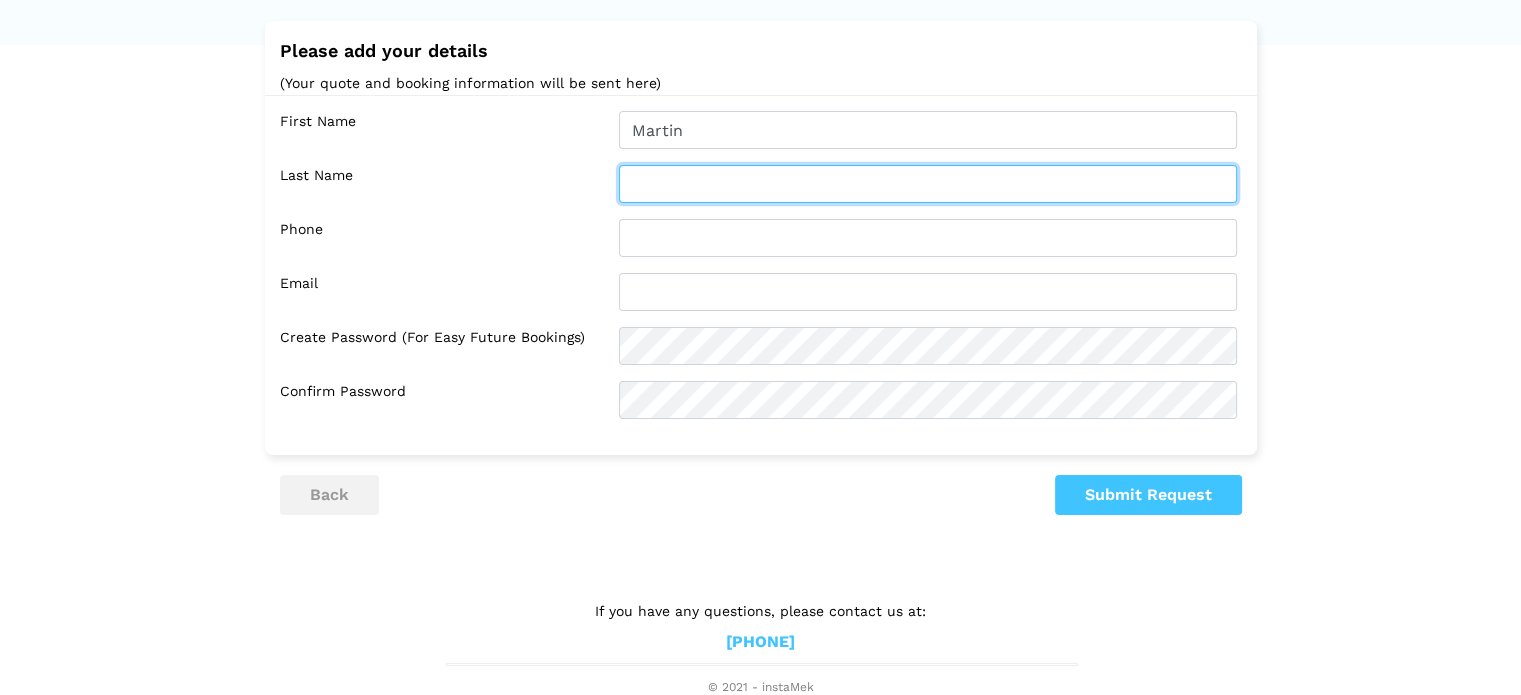 type on "Moriarity" 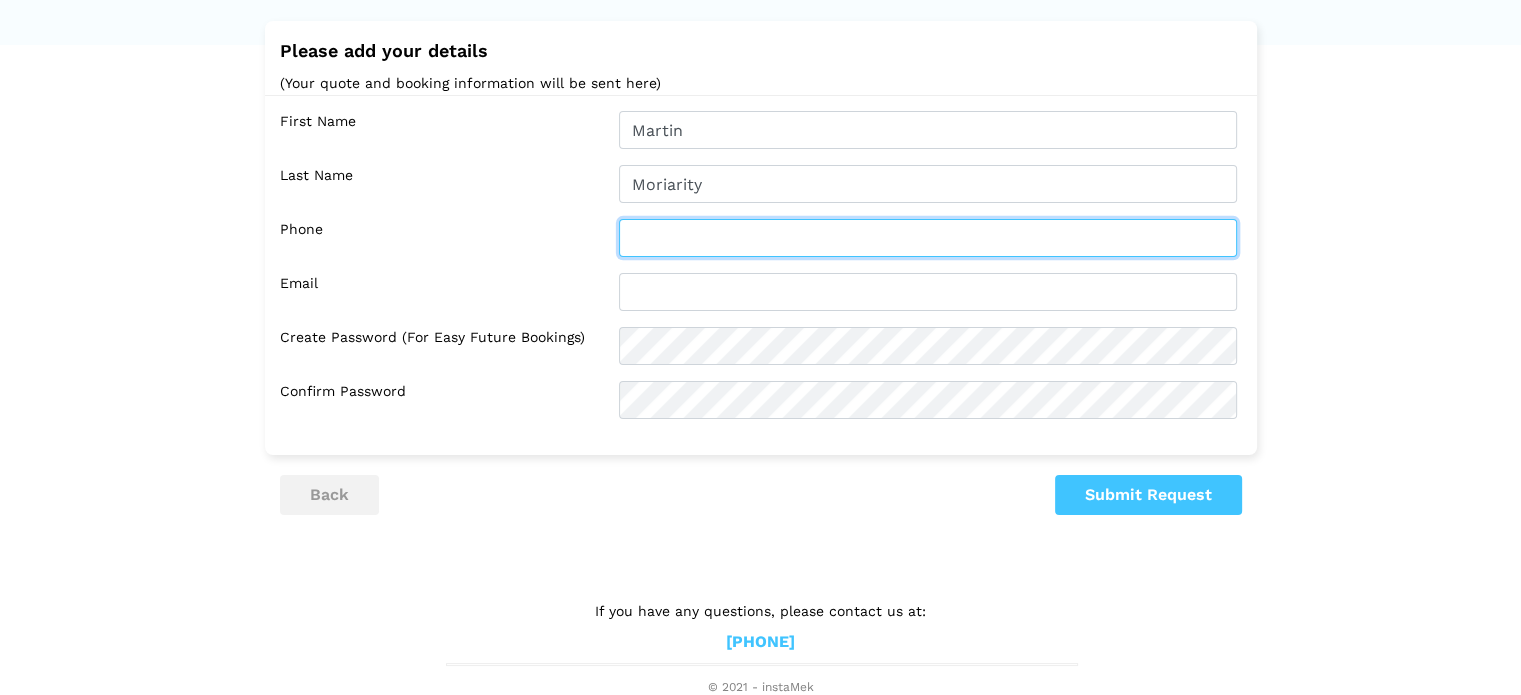 type on "[PHONE]" 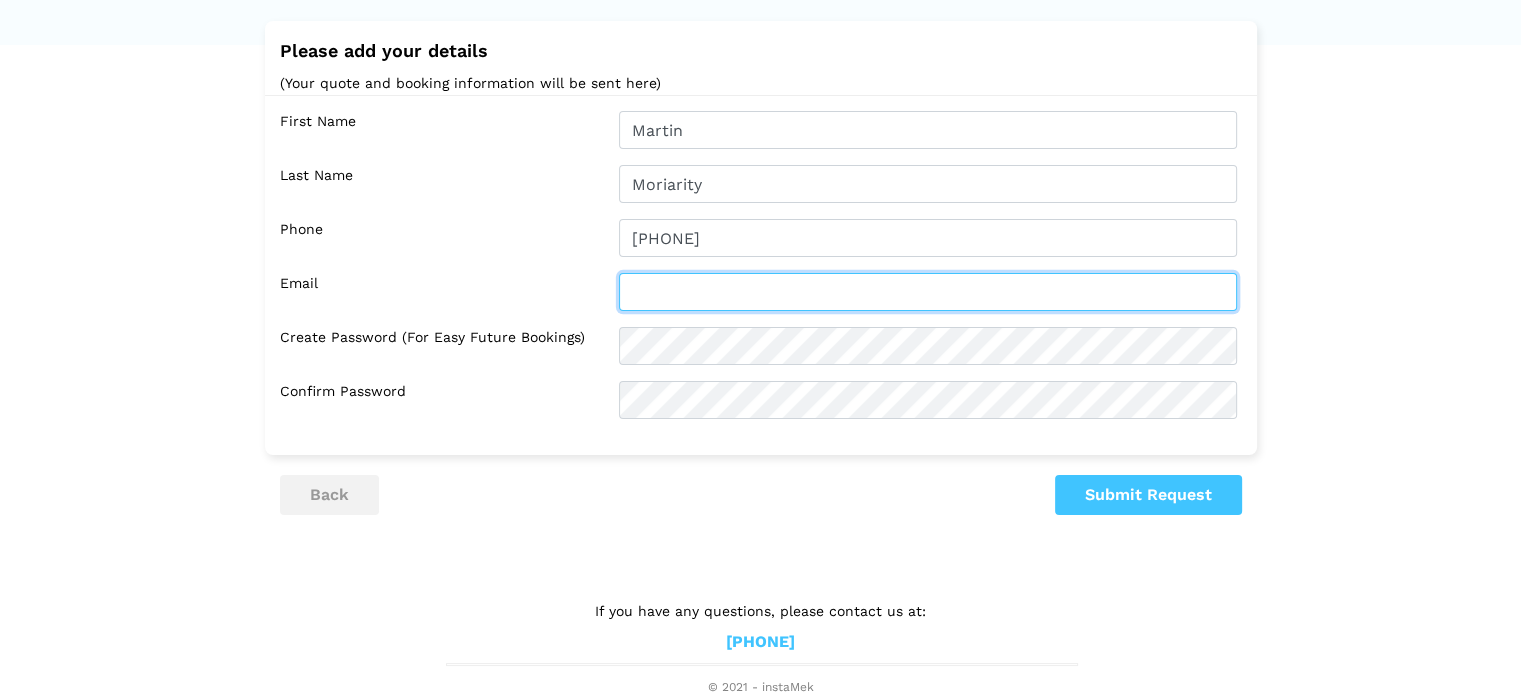 type on "[EMAIL]" 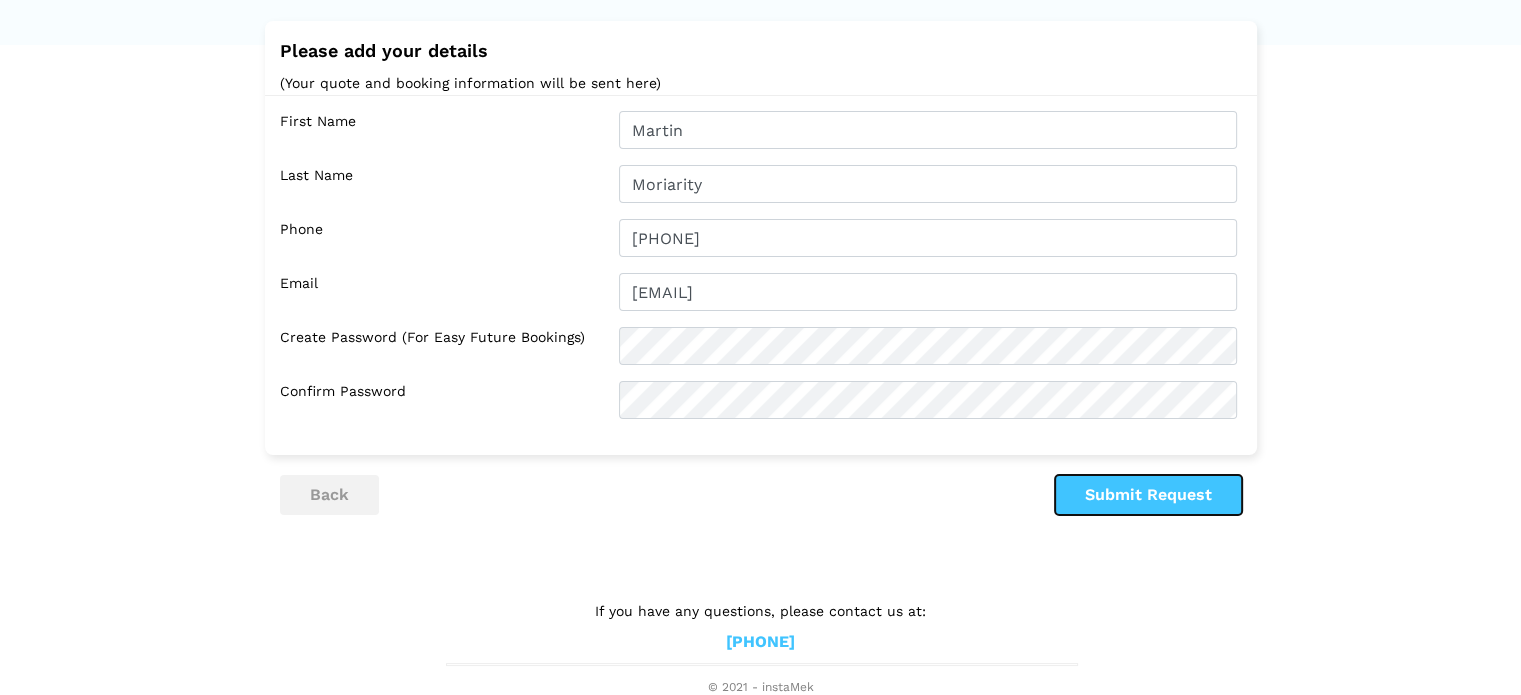click on "Submit Request" at bounding box center [1148, 495] 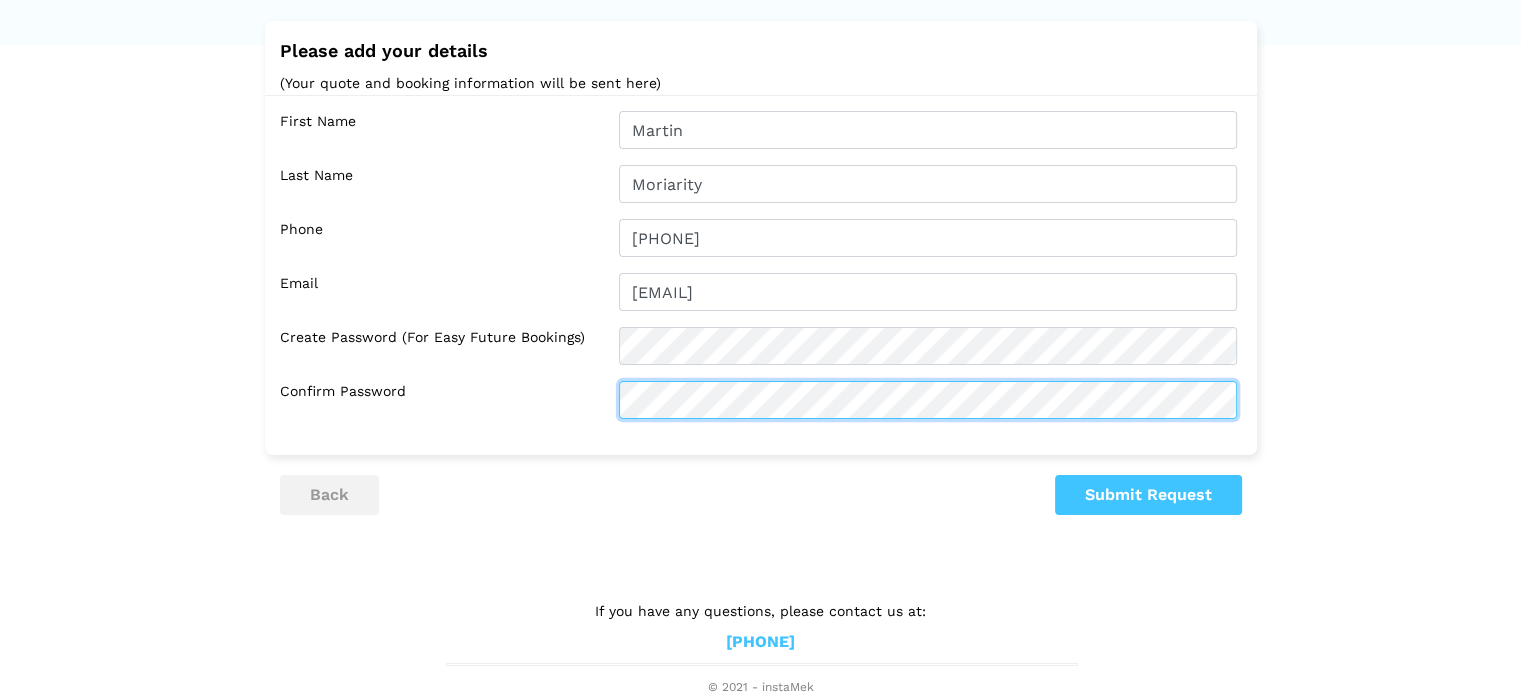 click at bounding box center (928, 400) 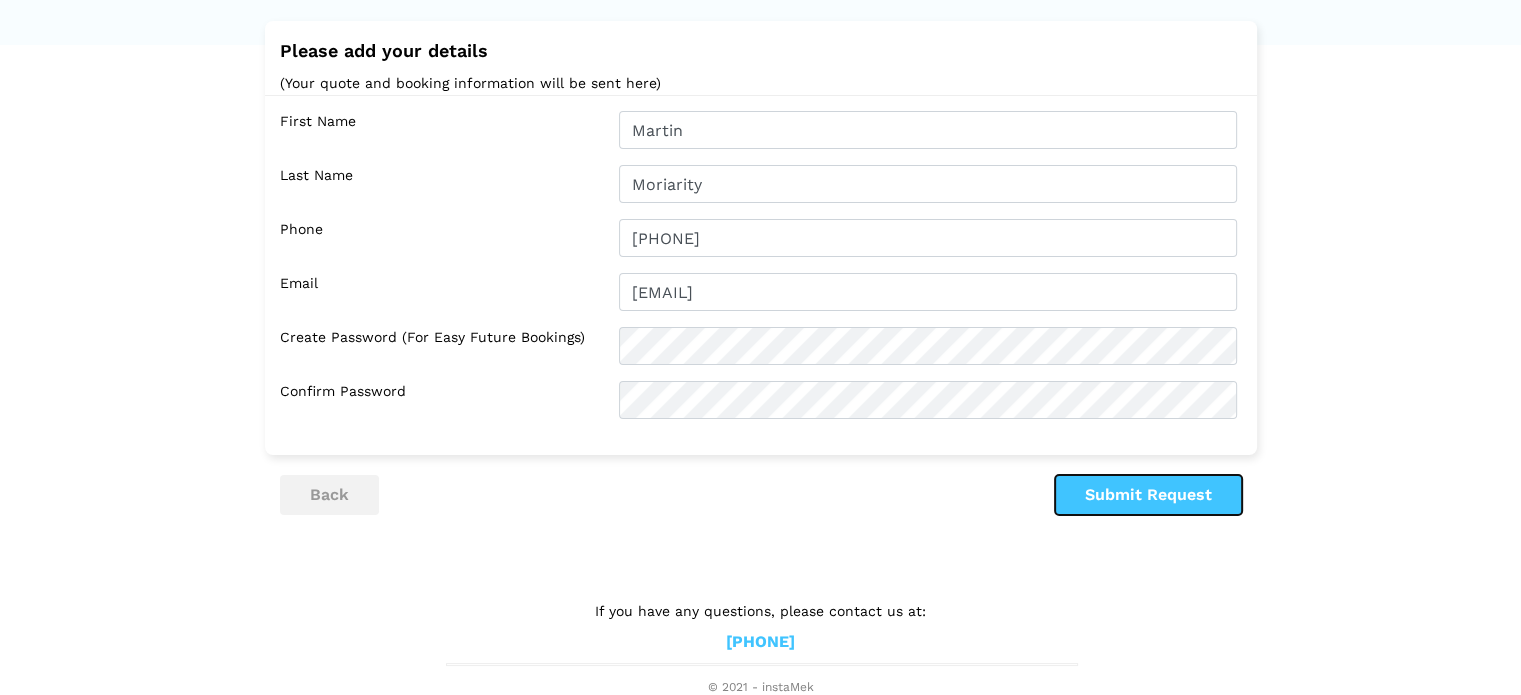 click on "Submit Request" at bounding box center [1148, 495] 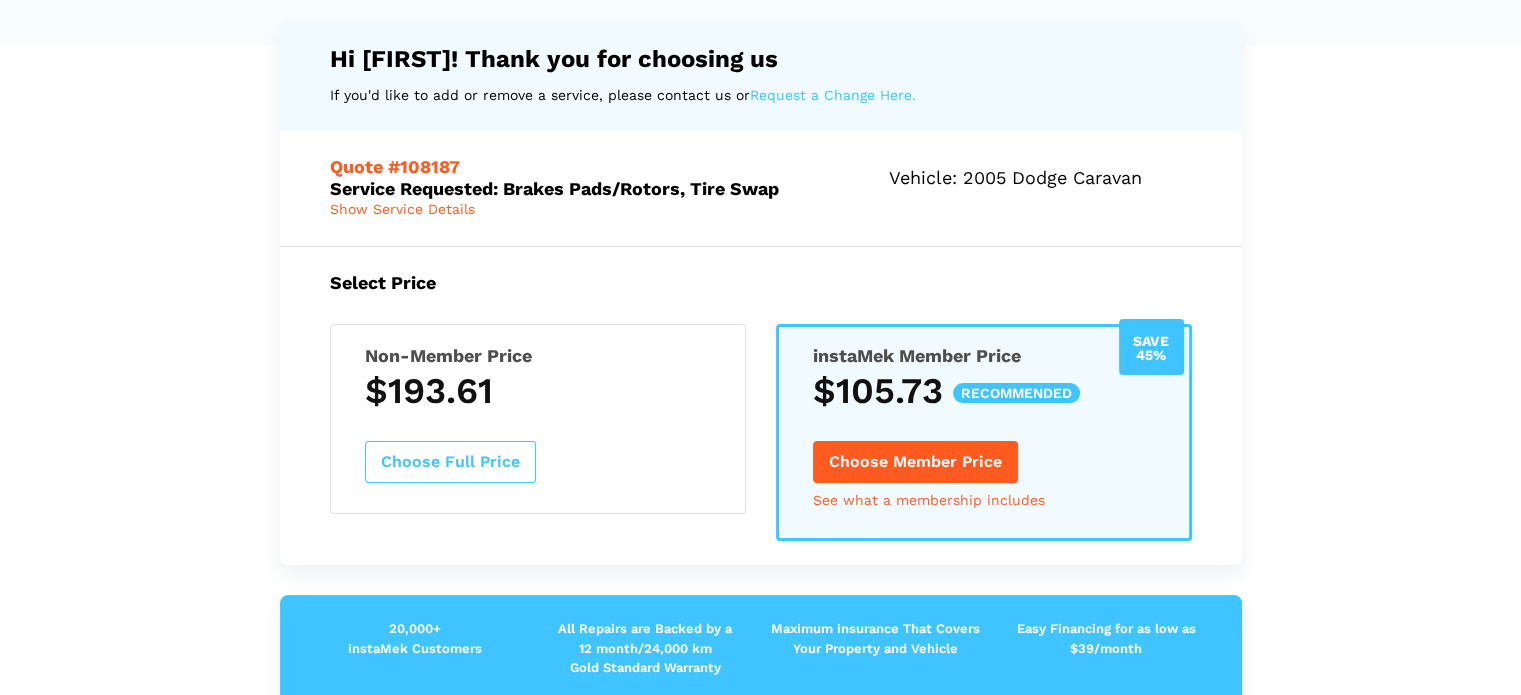 click on "Choose Member Price" at bounding box center [915, 462] 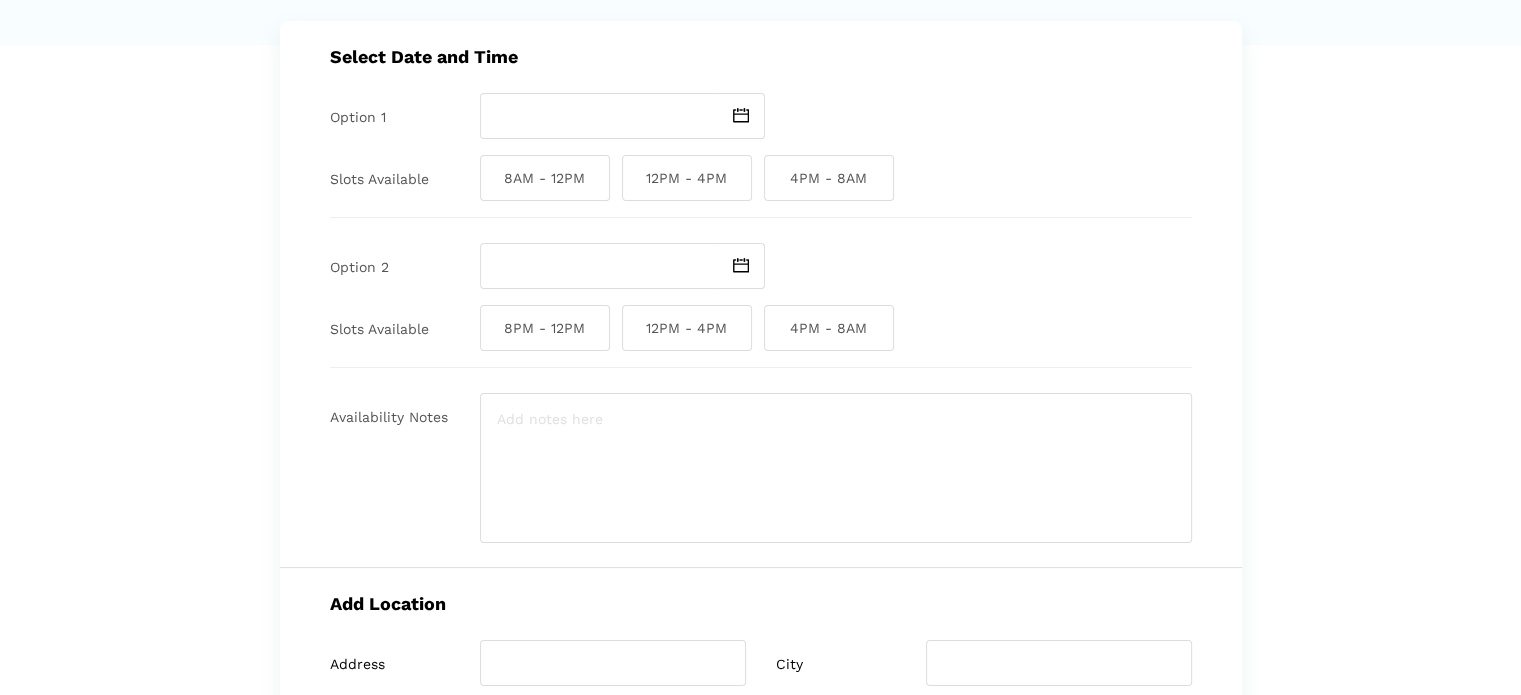 click at bounding box center (741, 115) 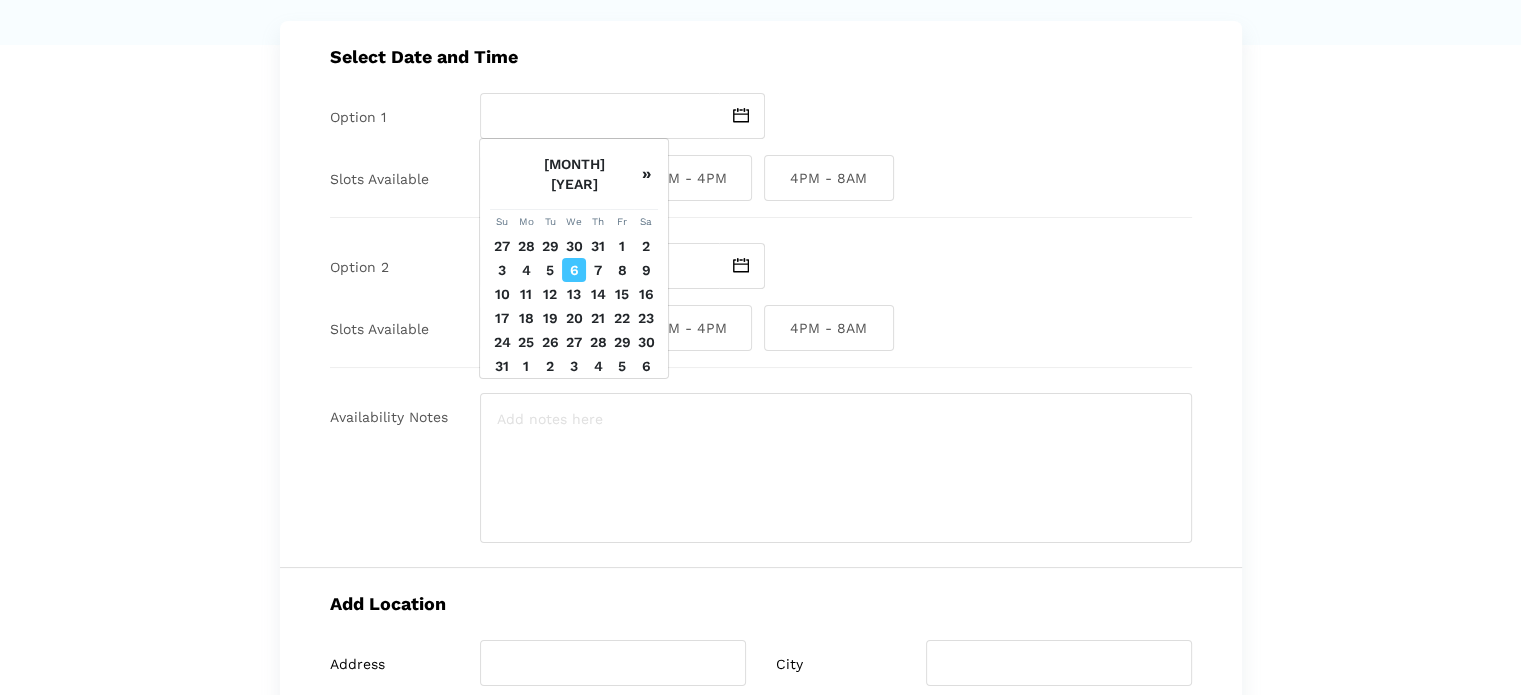 click on "7" at bounding box center (598, 270) 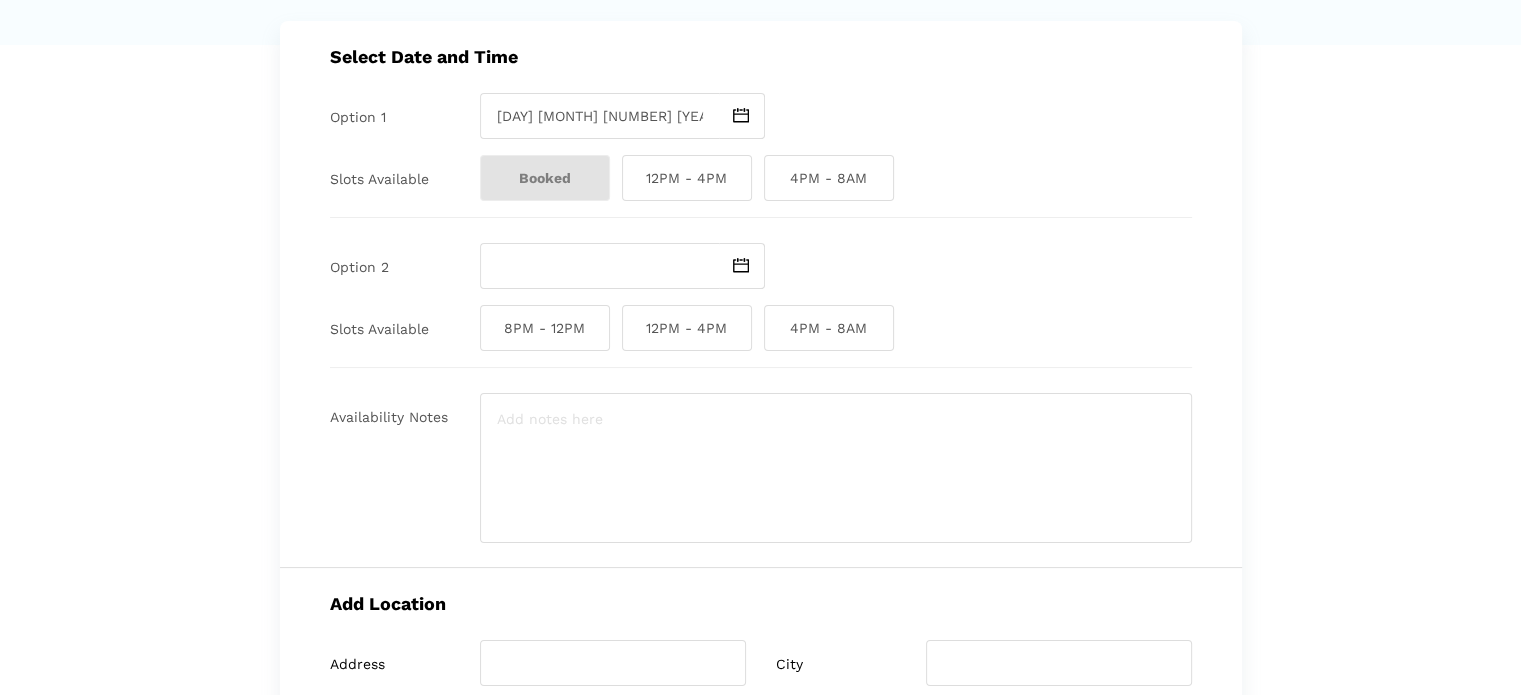 click on "4PM - 8AM" at bounding box center (829, 178) 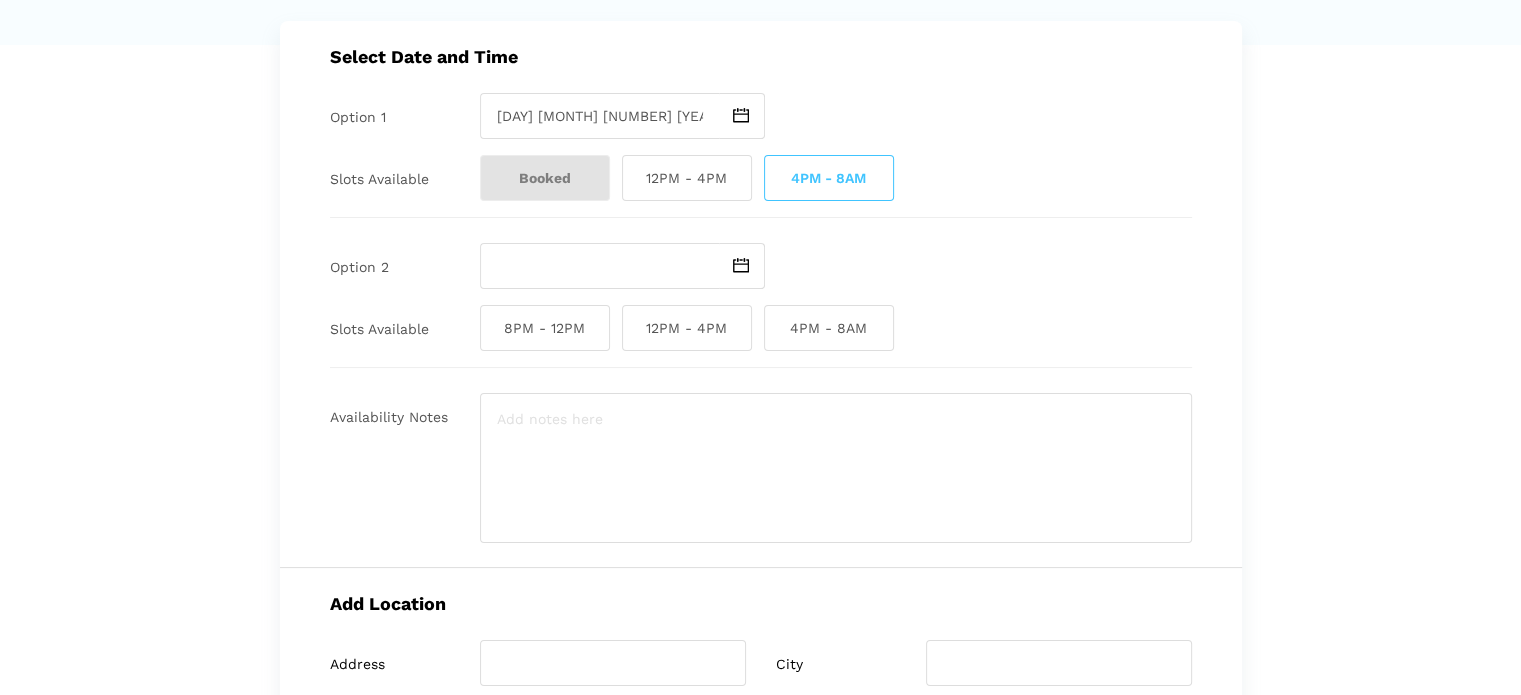 click at bounding box center (741, 265) 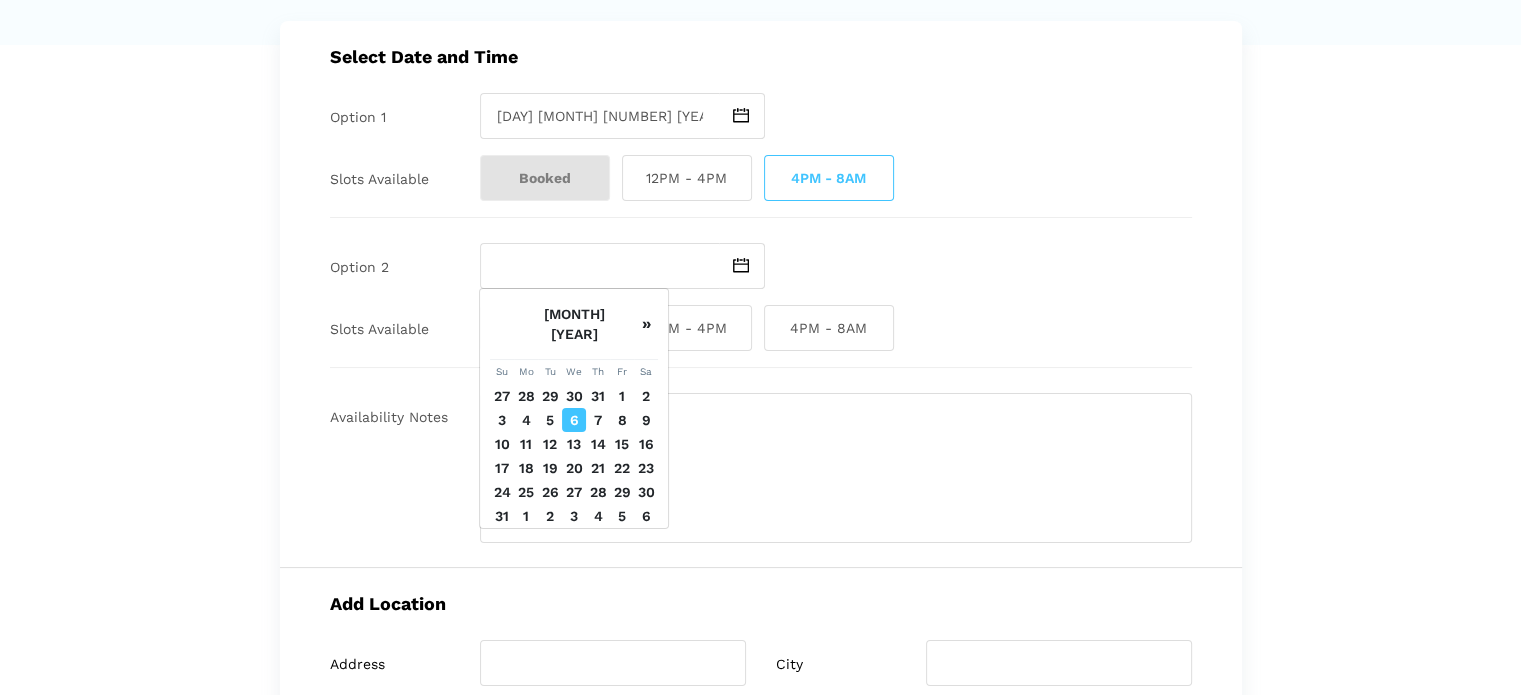 click on "7" at bounding box center (598, 420) 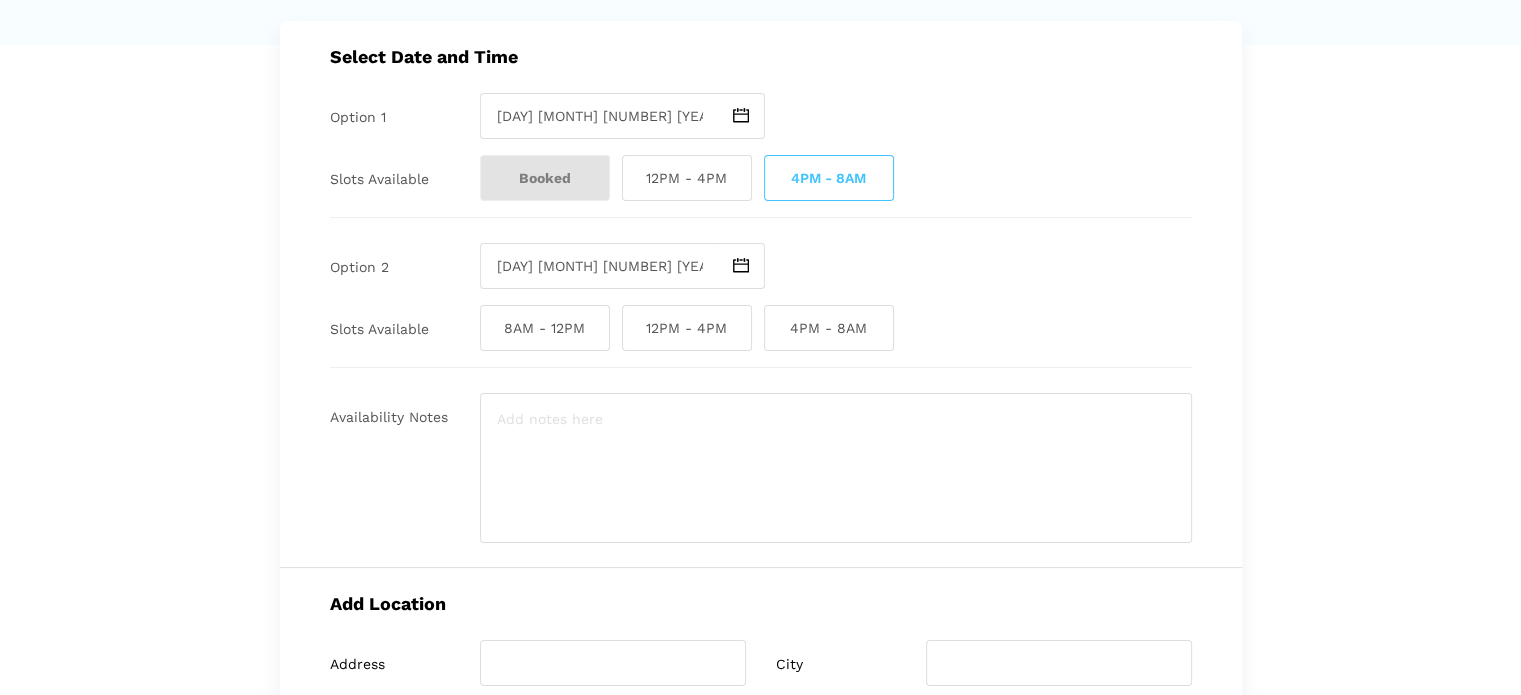 click on "12PM - 4PM" at bounding box center (687, 178) 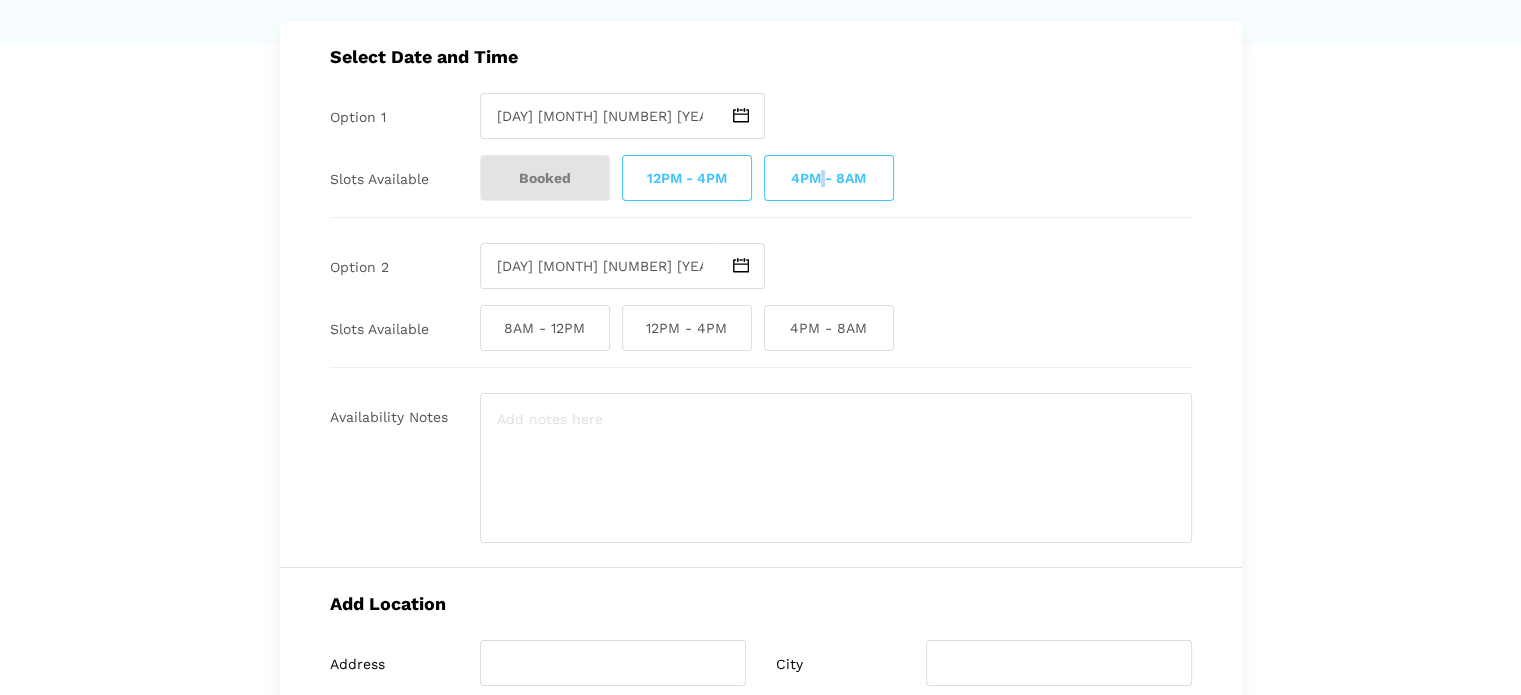 click on "4PM - 8AM" at bounding box center (829, 178) 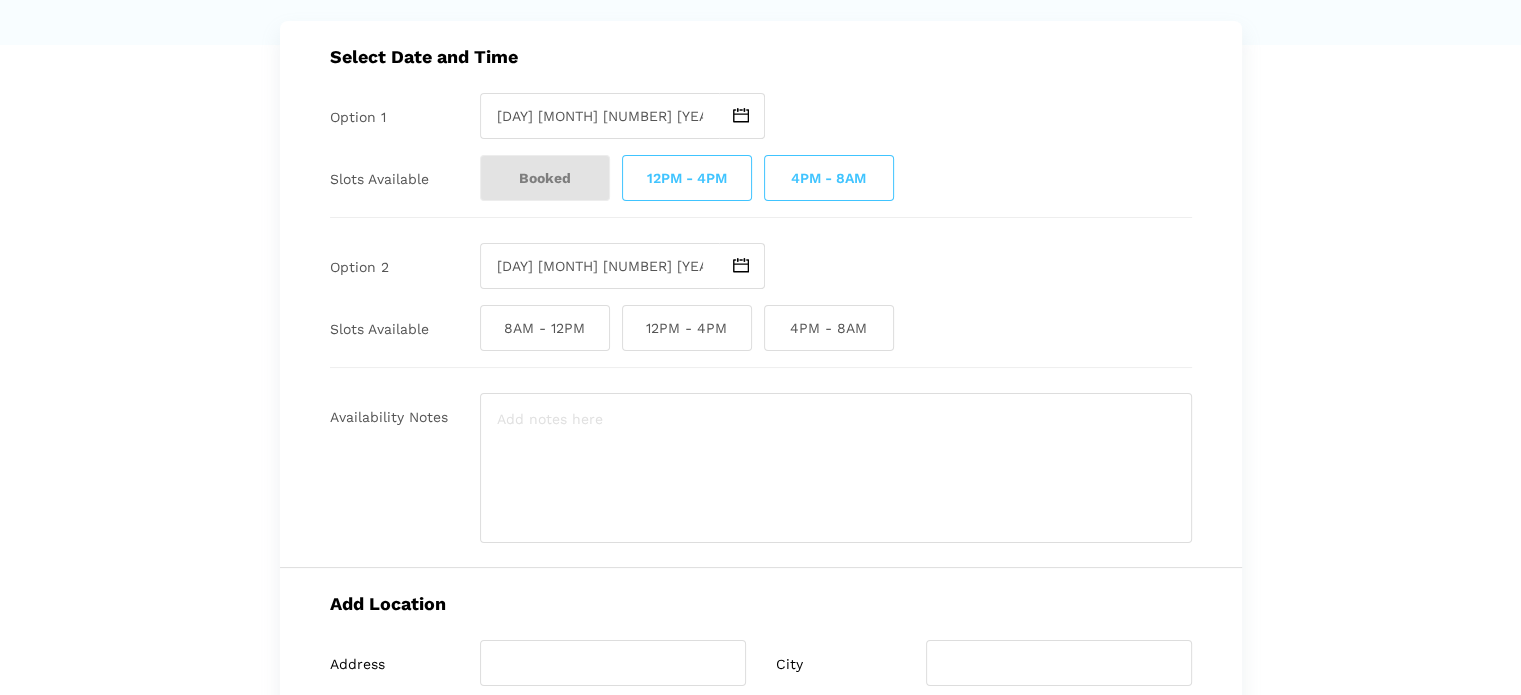click on "4PM - 8AM" at bounding box center (829, 178) 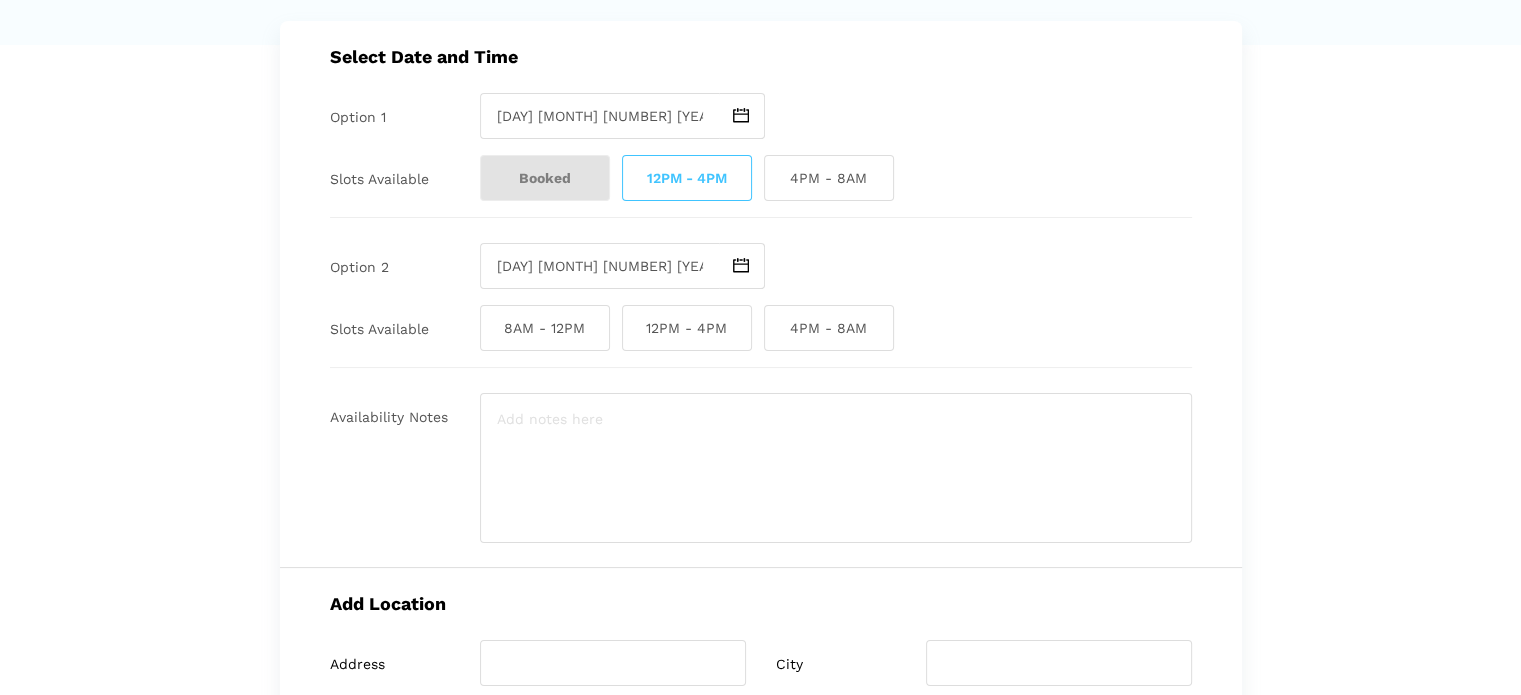 click on "4PM - 8AM" at bounding box center [829, 328] 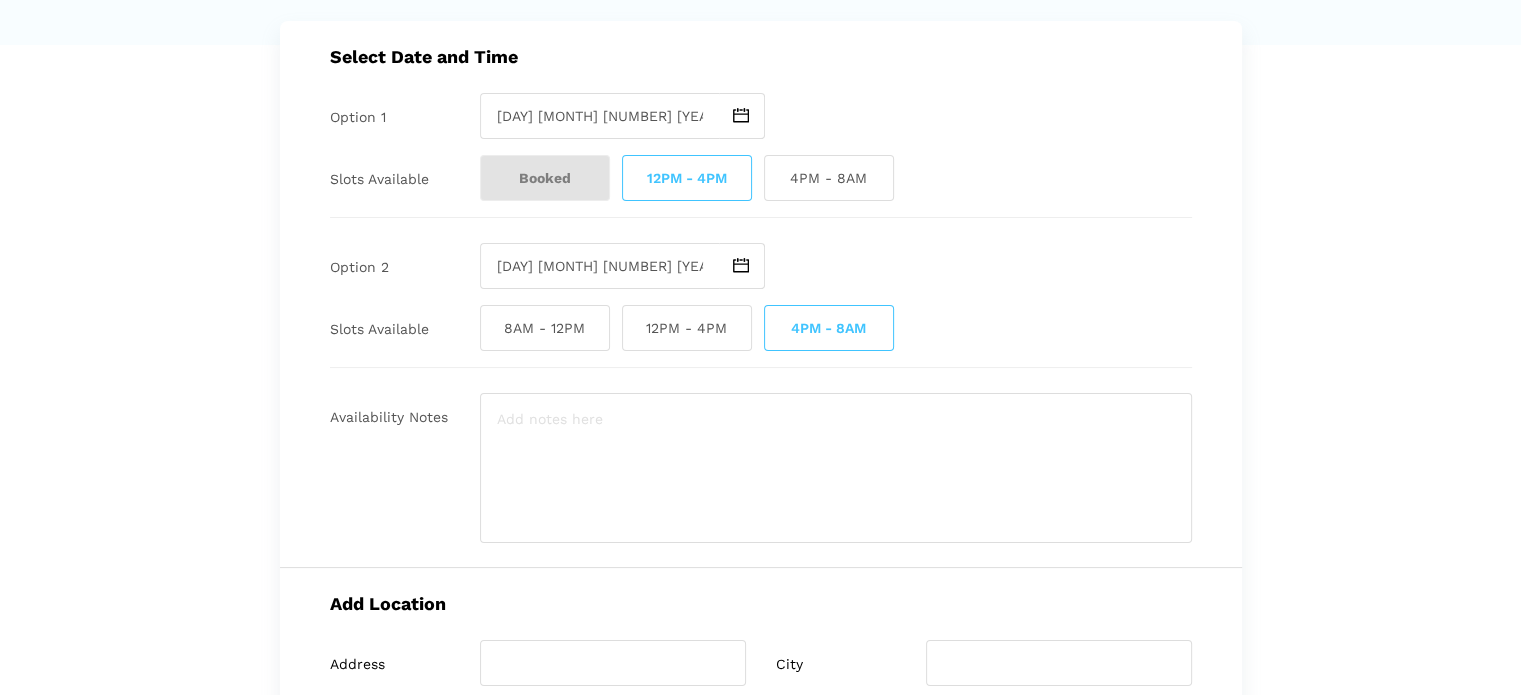 click on "4PM - 8AM" at bounding box center [829, 328] 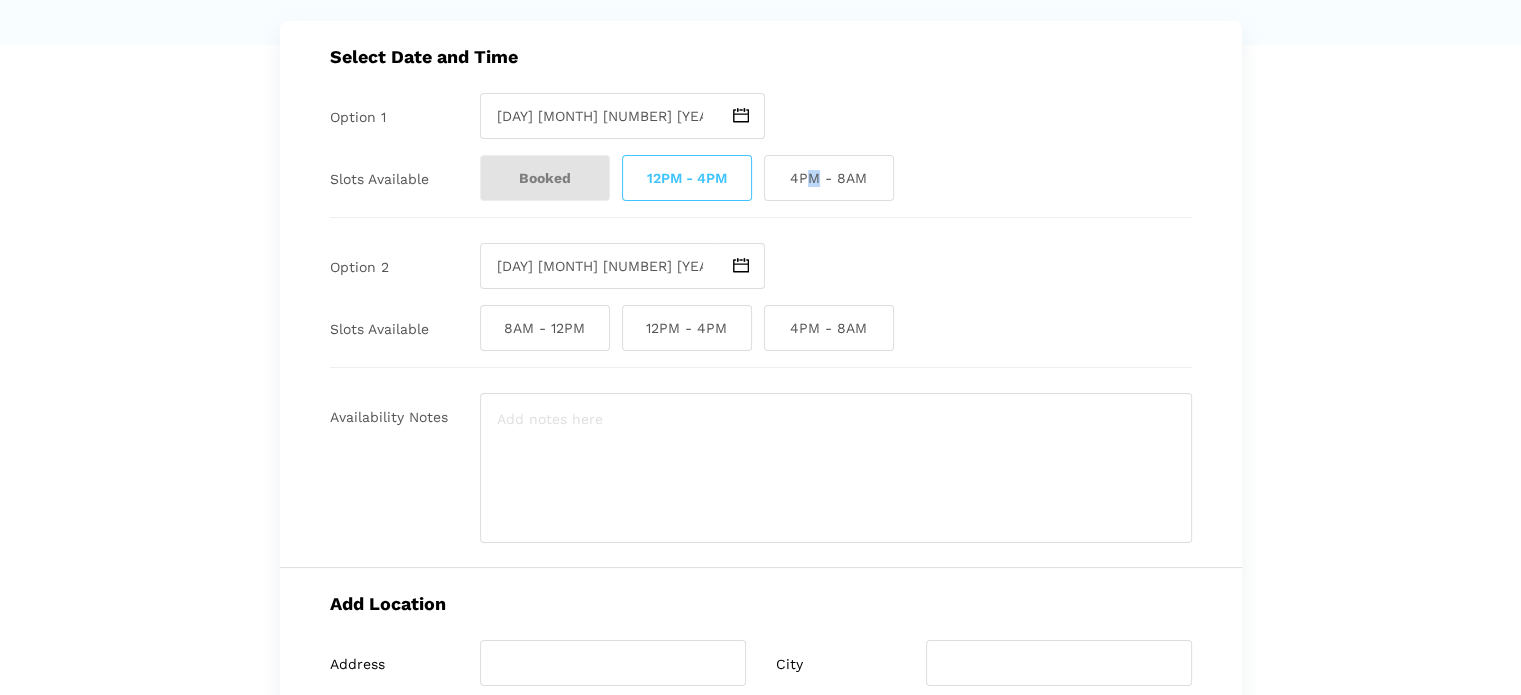 click on "4PM - 8AM" at bounding box center [829, 178] 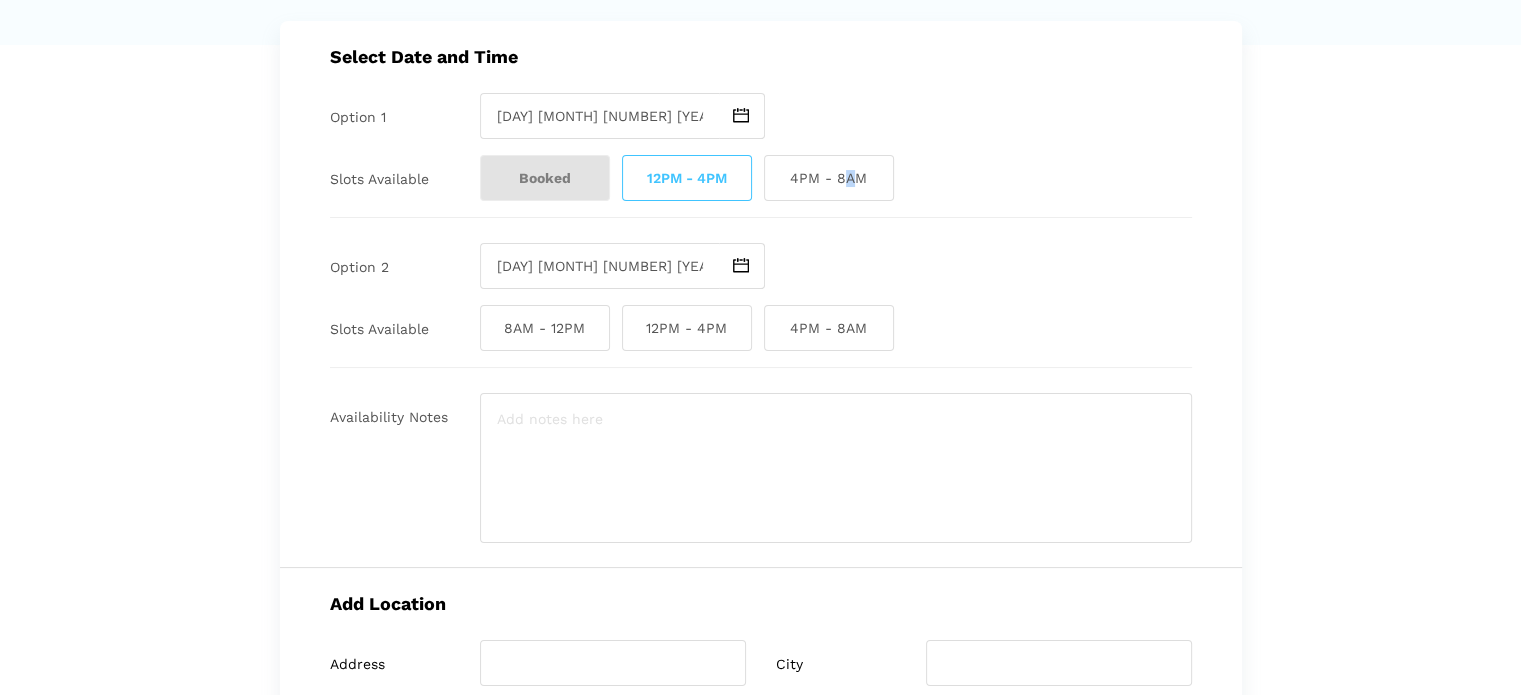 click on "4PM - 8AM" at bounding box center [829, 178] 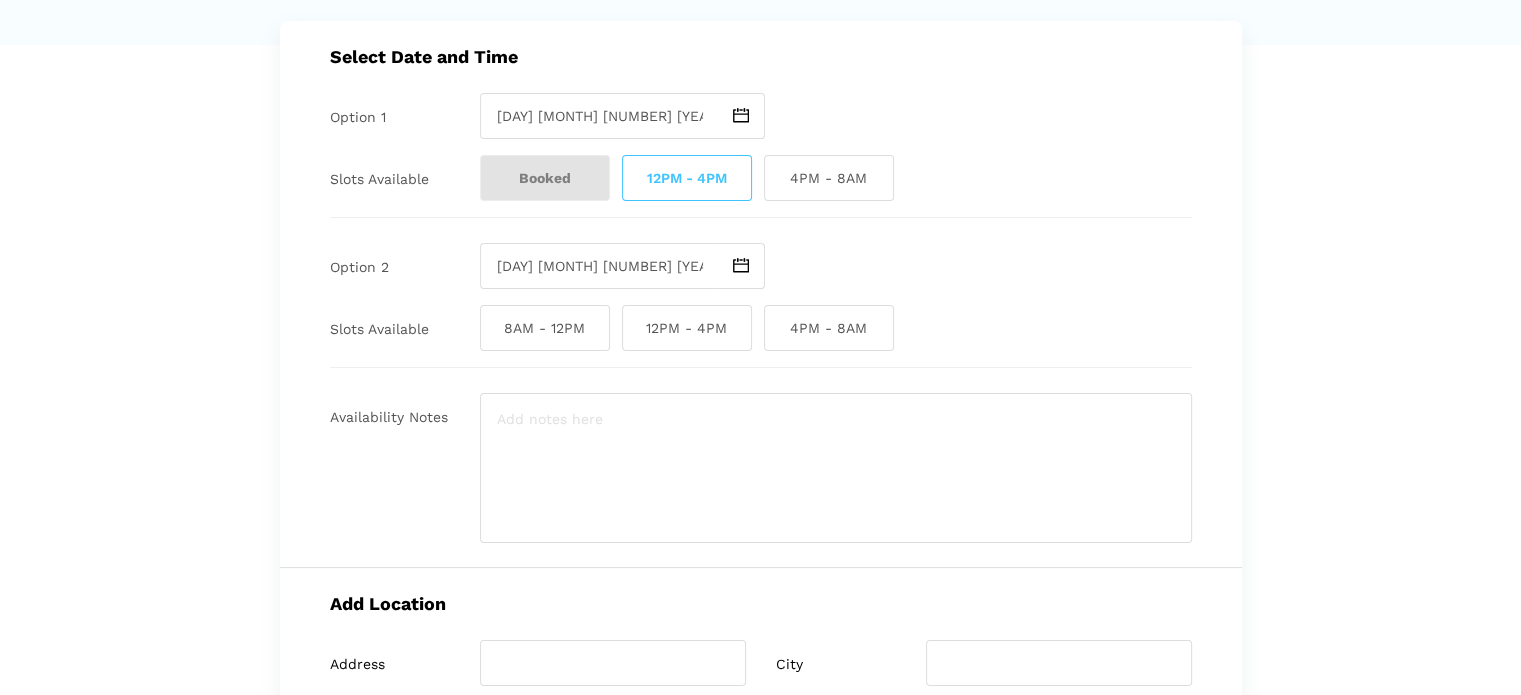 click on "4PM - 8AM" at bounding box center (829, 328) 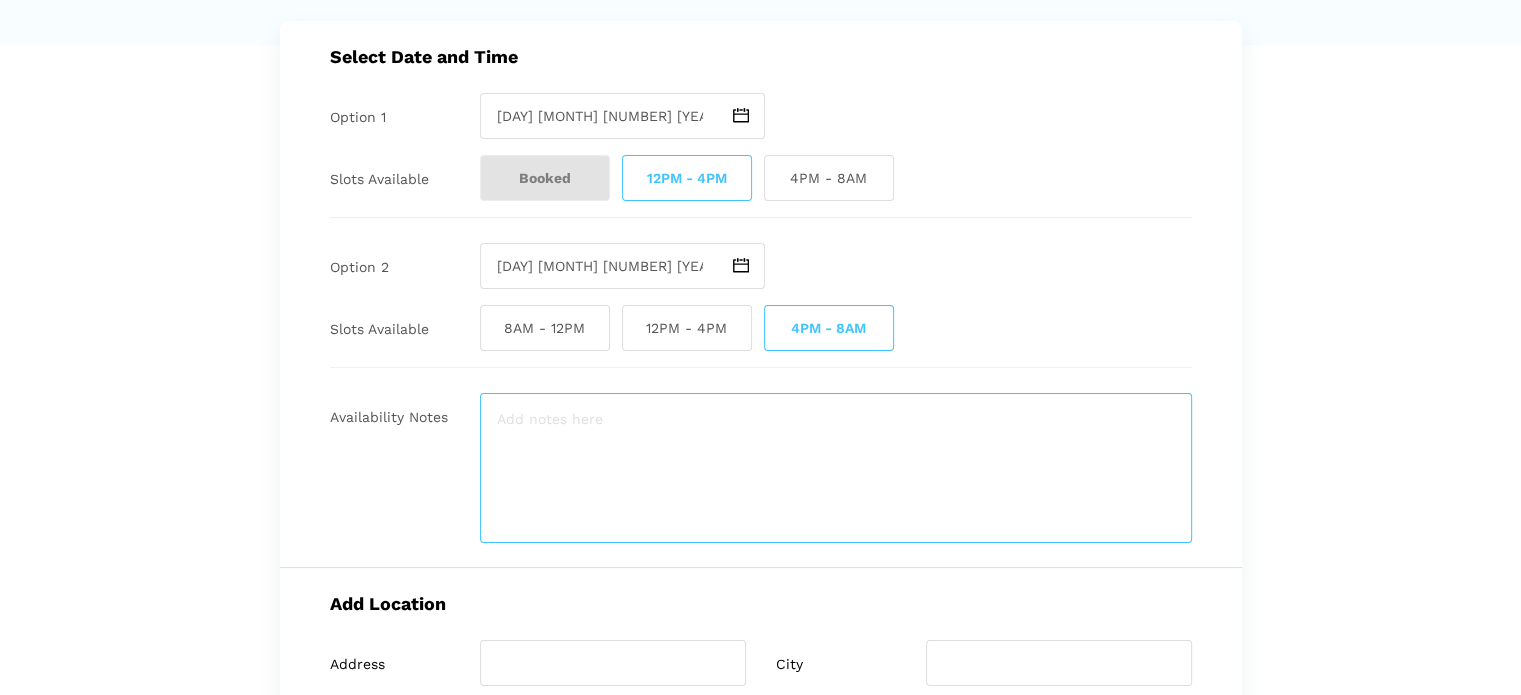 click at bounding box center (836, 468) 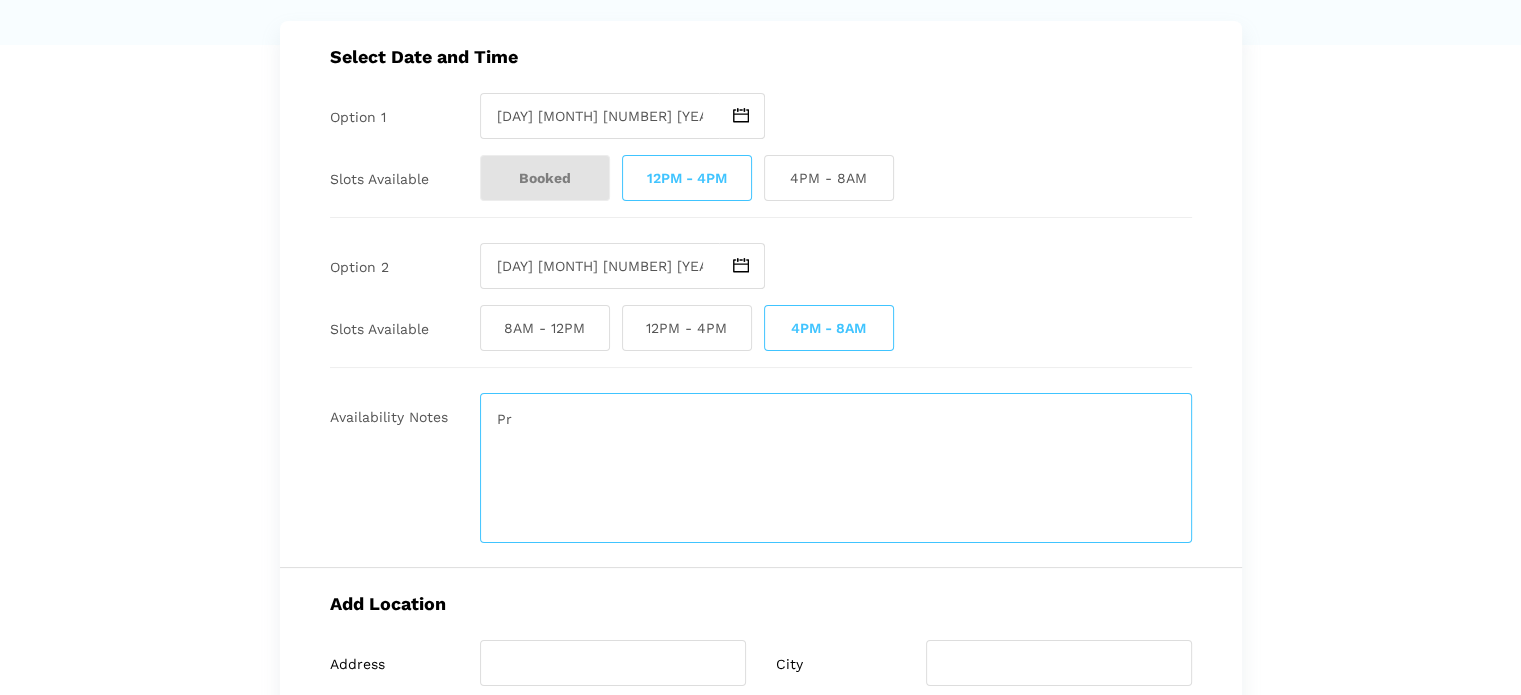 type on "P" 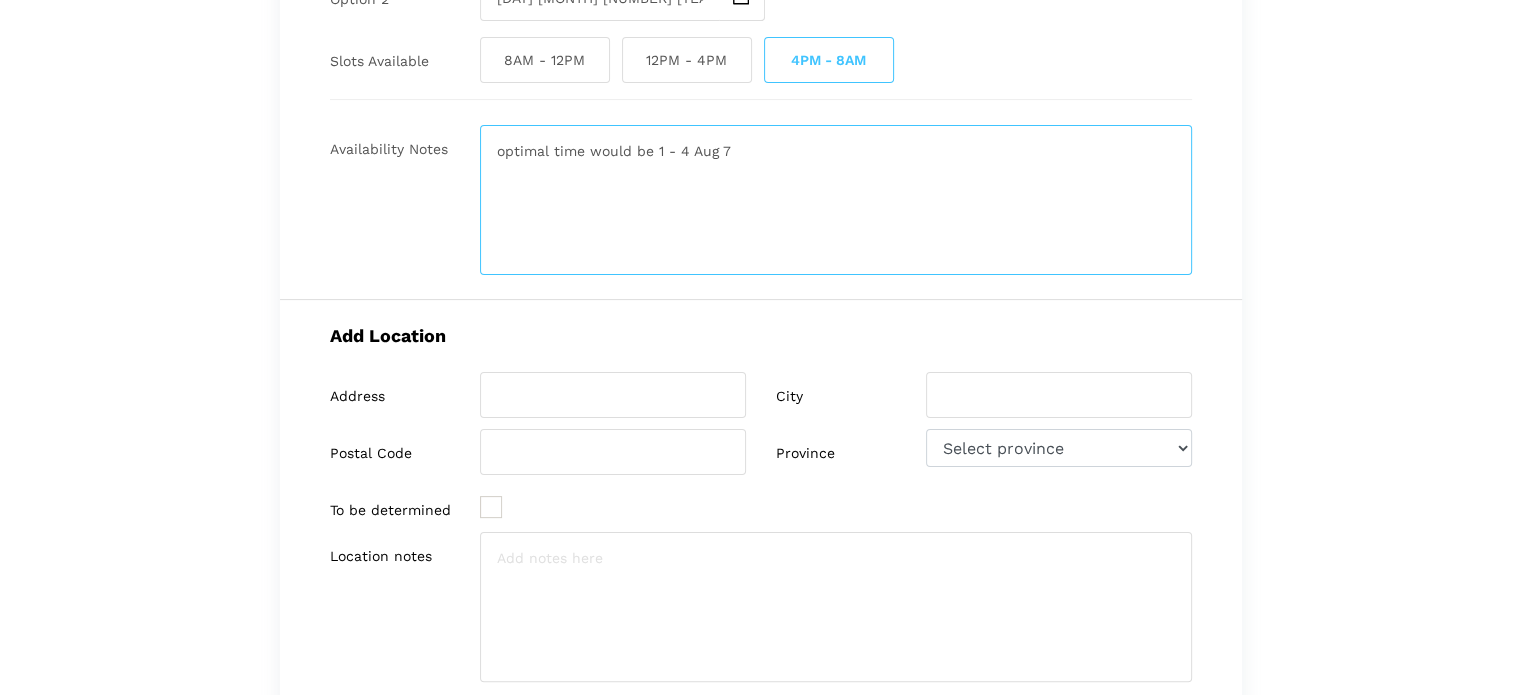scroll, scrollTop: 520, scrollLeft: 0, axis: vertical 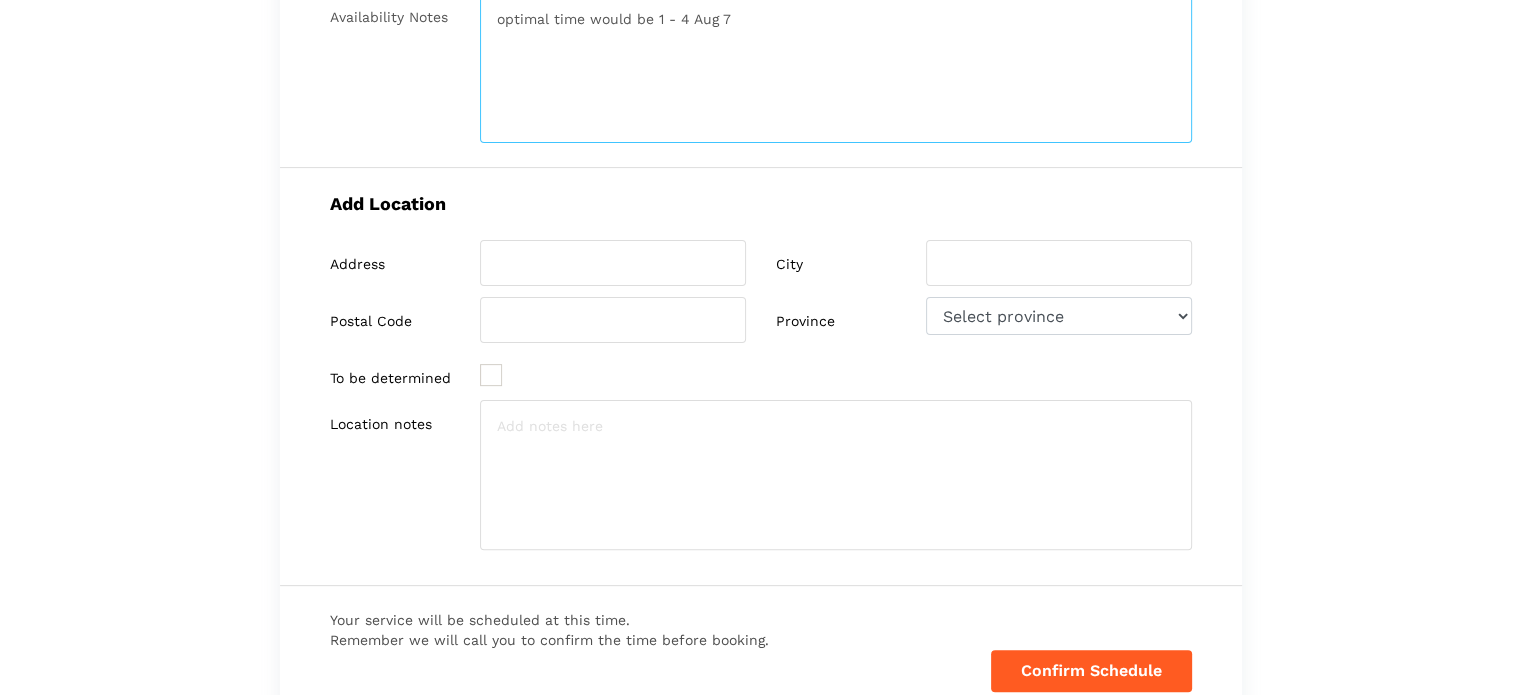 type on "optimal time would be 1 - 4 Aug 7" 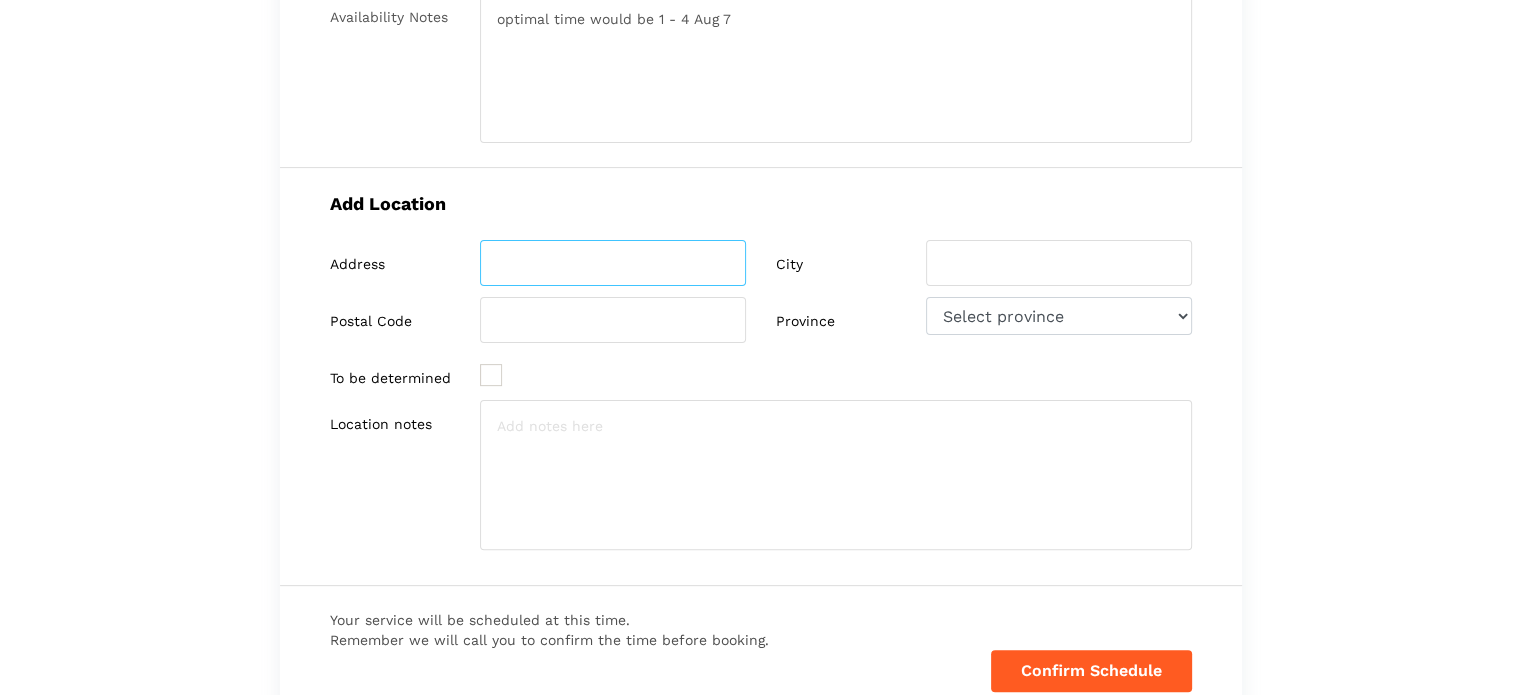 click at bounding box center (613, 263) 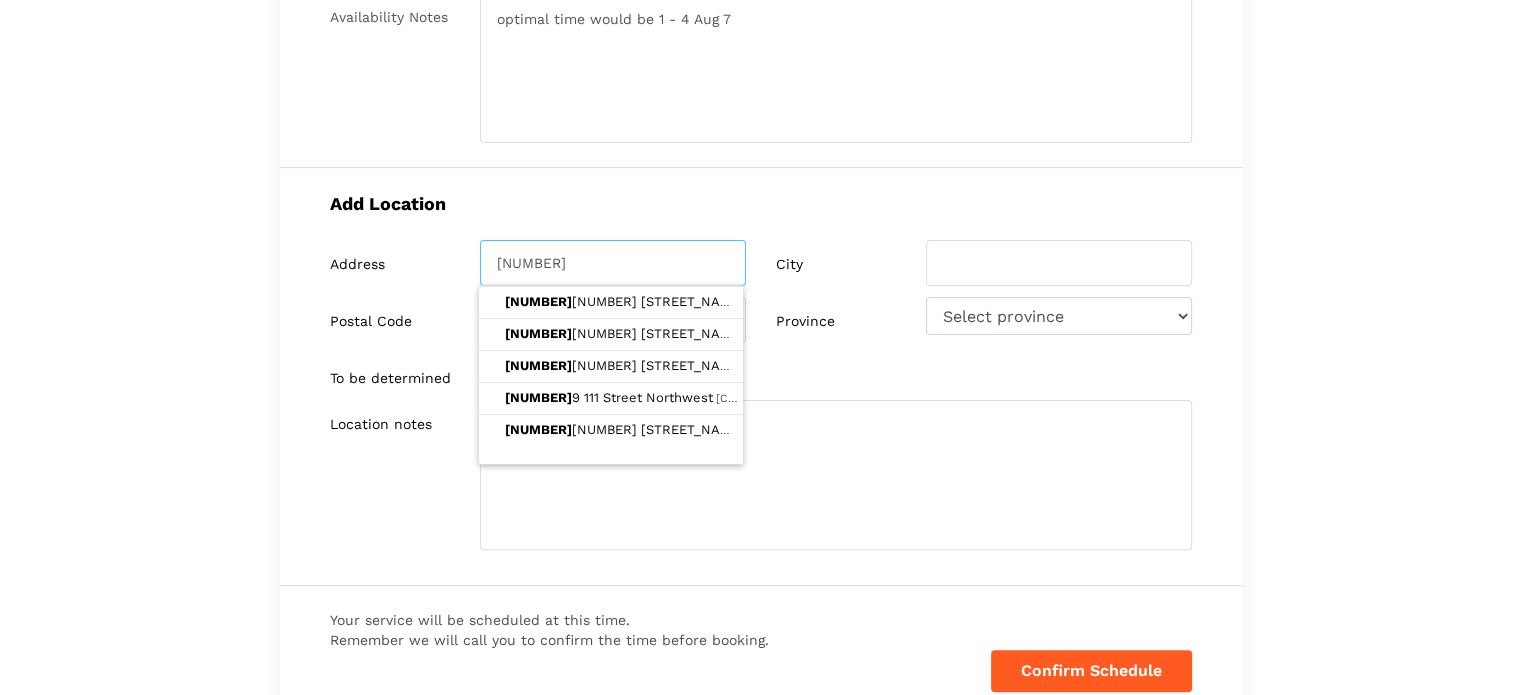 type on "[NUMBER] [ADDRESS_LINE_1] [DIRECTION]" 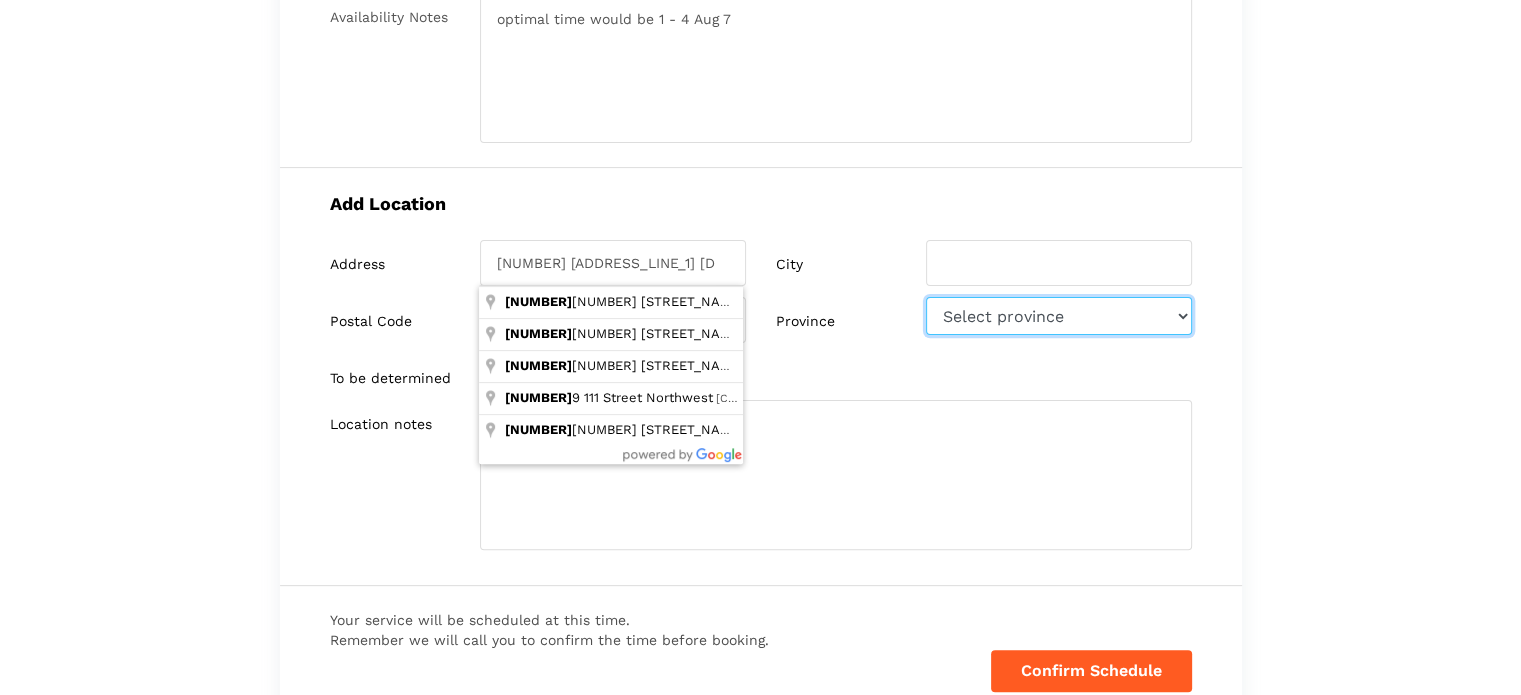 select on "AB" 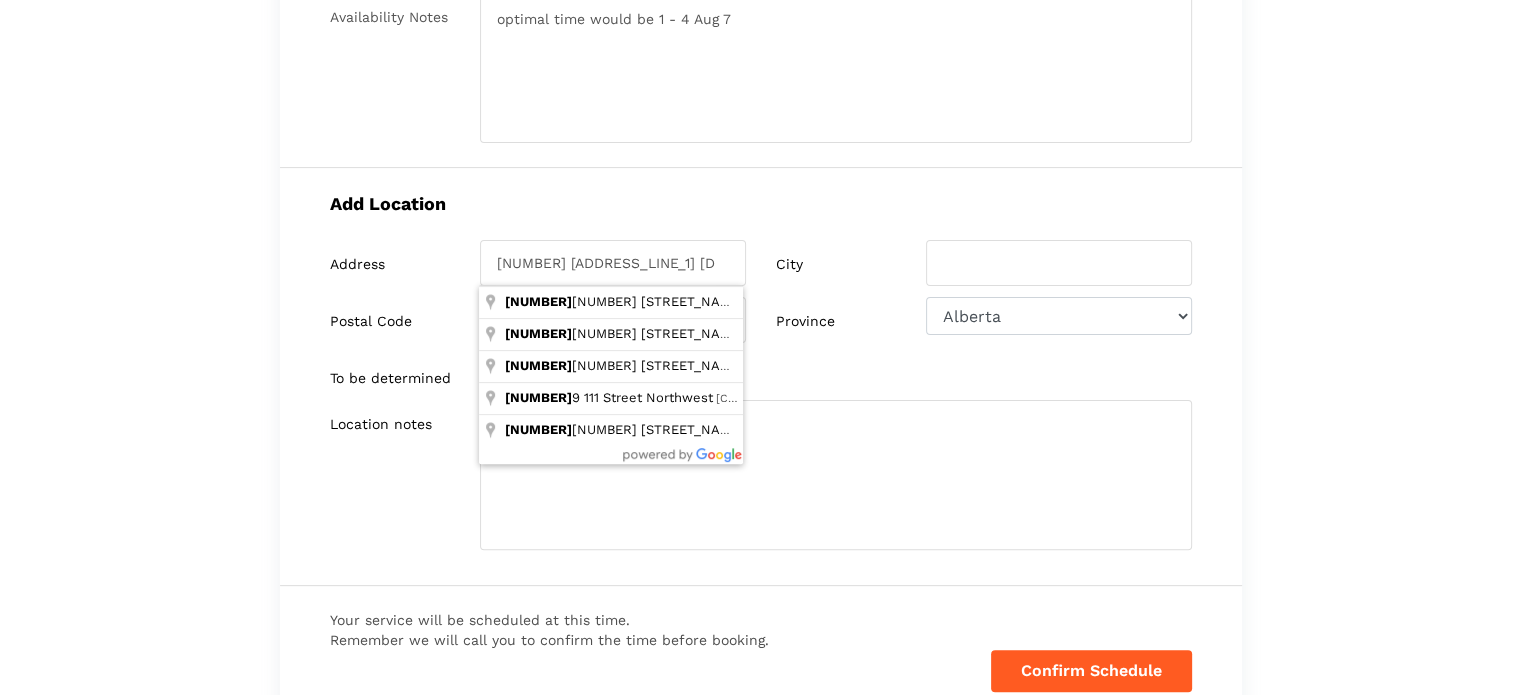 click on "Address
[NUMBER] [ADDRESS_LINE_1] [DIRECTION]
City
Postal Code
Province
Select province
Alberta
Ontario
California" at bounding box center (761, 320) 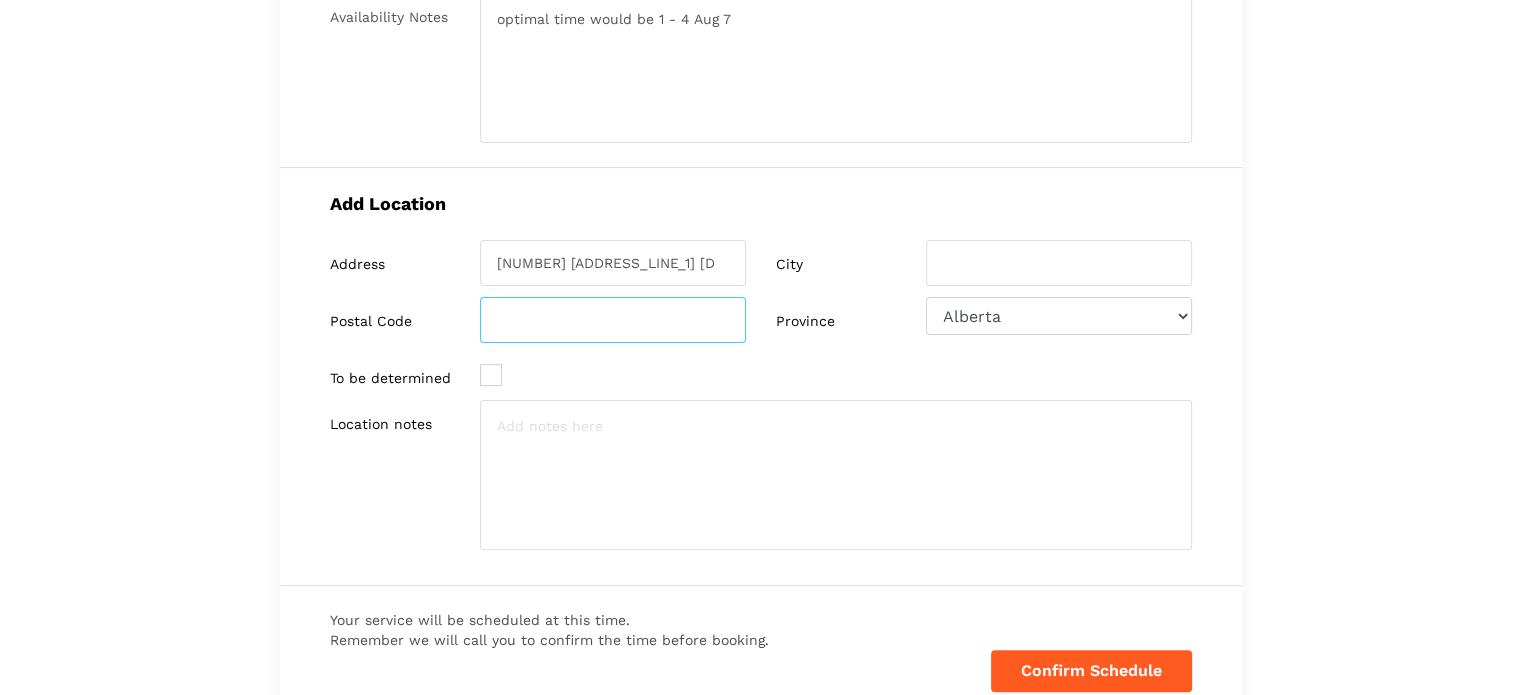 click at bounding box center [613, 320] 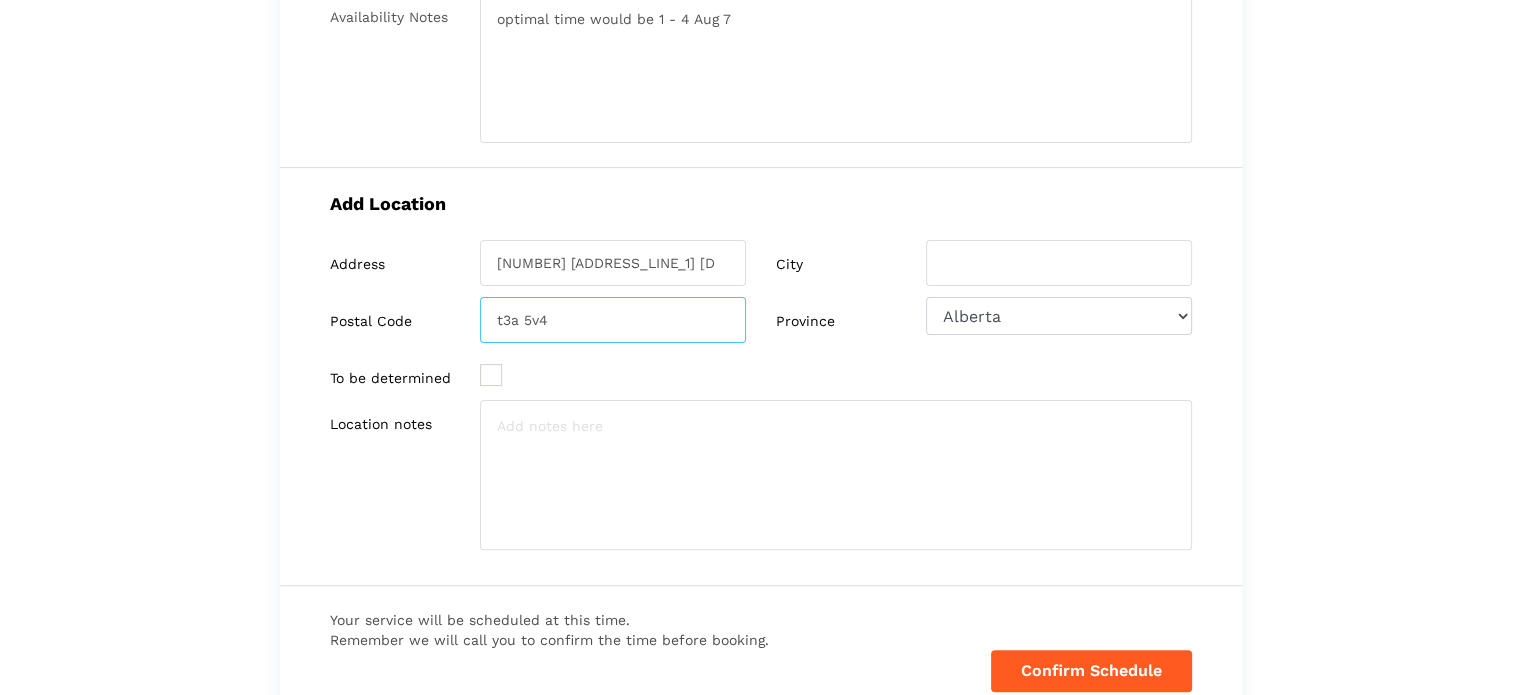 type on "t3a 5v4" 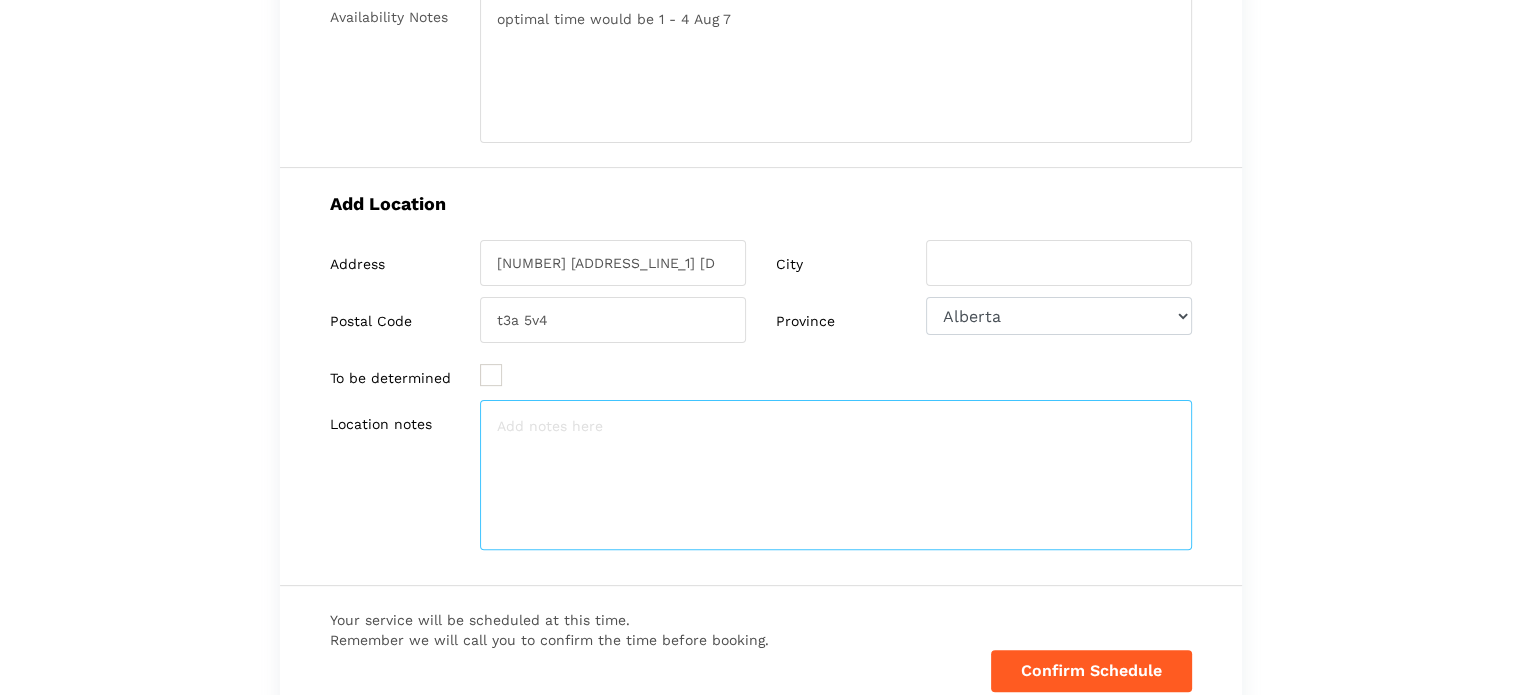 click at bounding box center [836, 475] 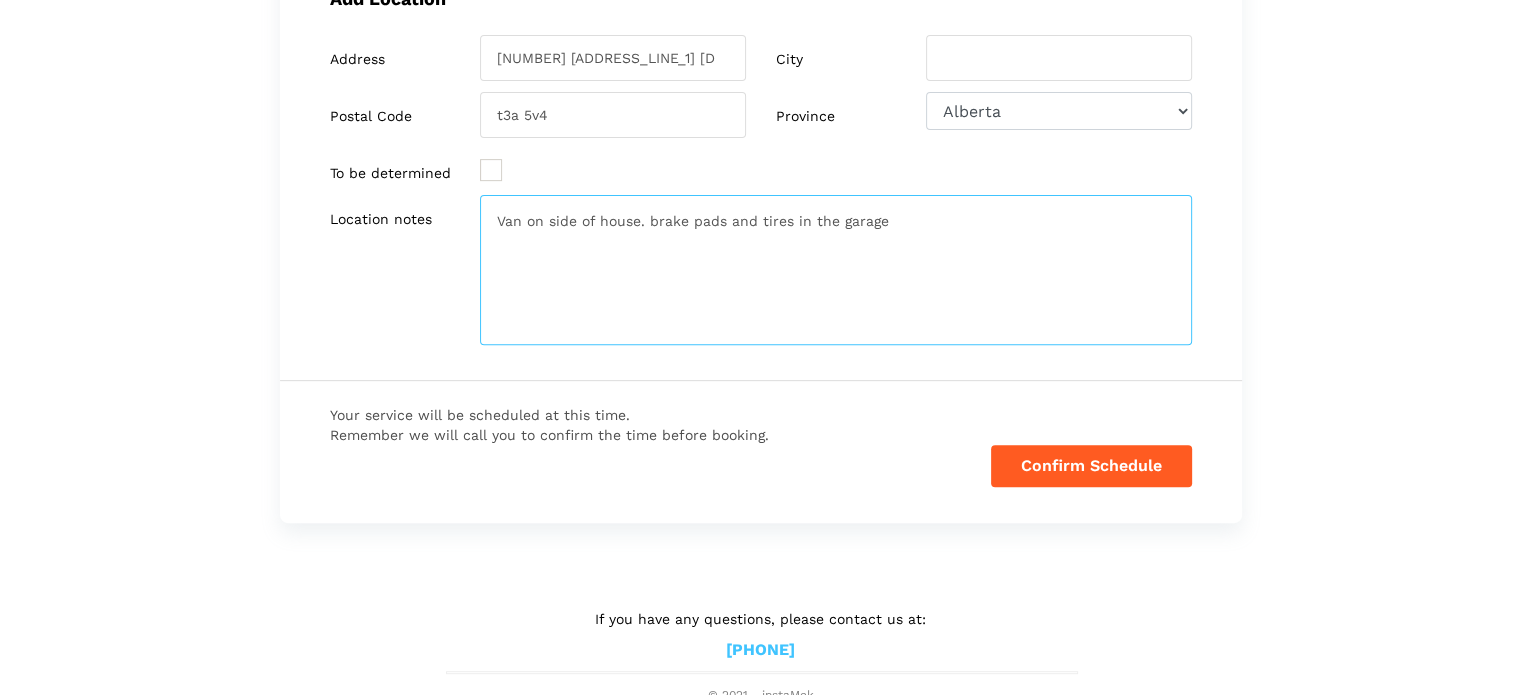 scroll, scrollTop: 732, scrollLeft: 0, axis: vertical 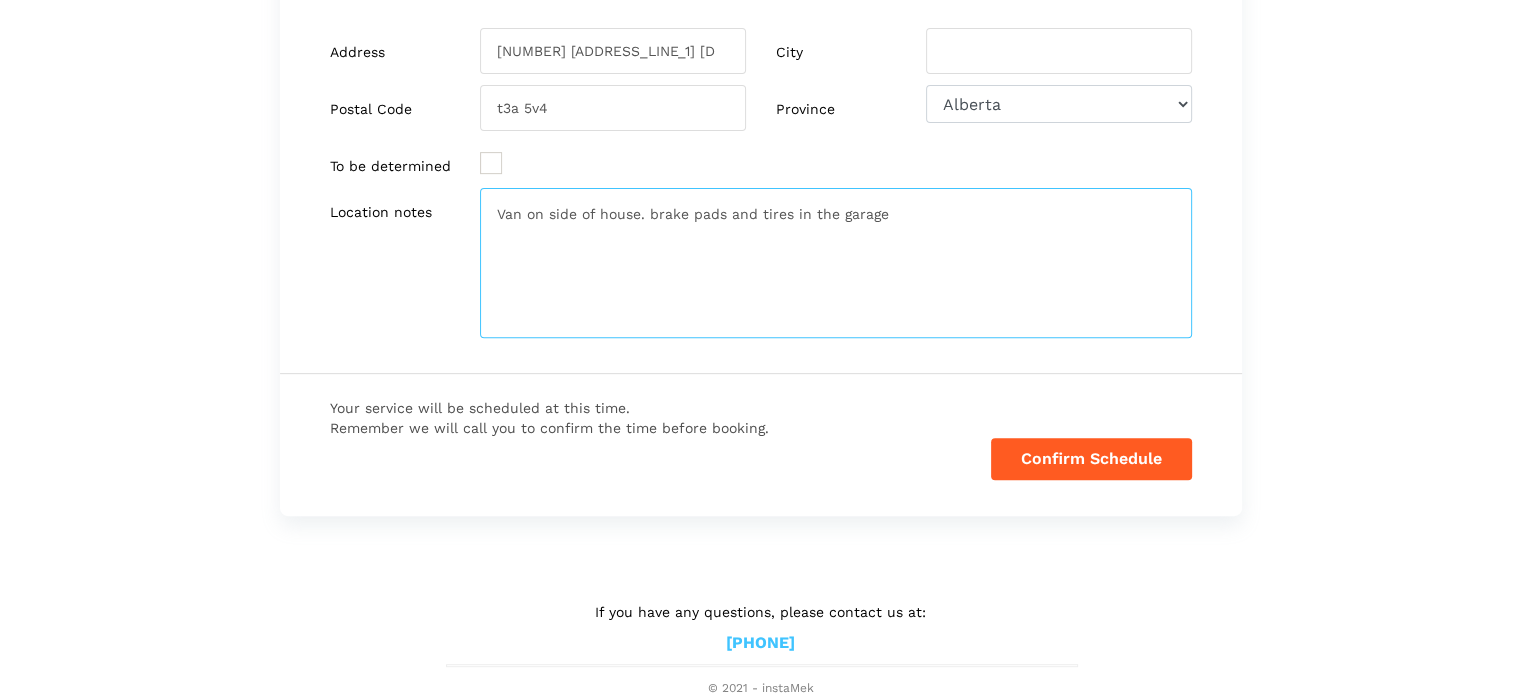 type on "Van on side of house. brake pads and tires in the garage" 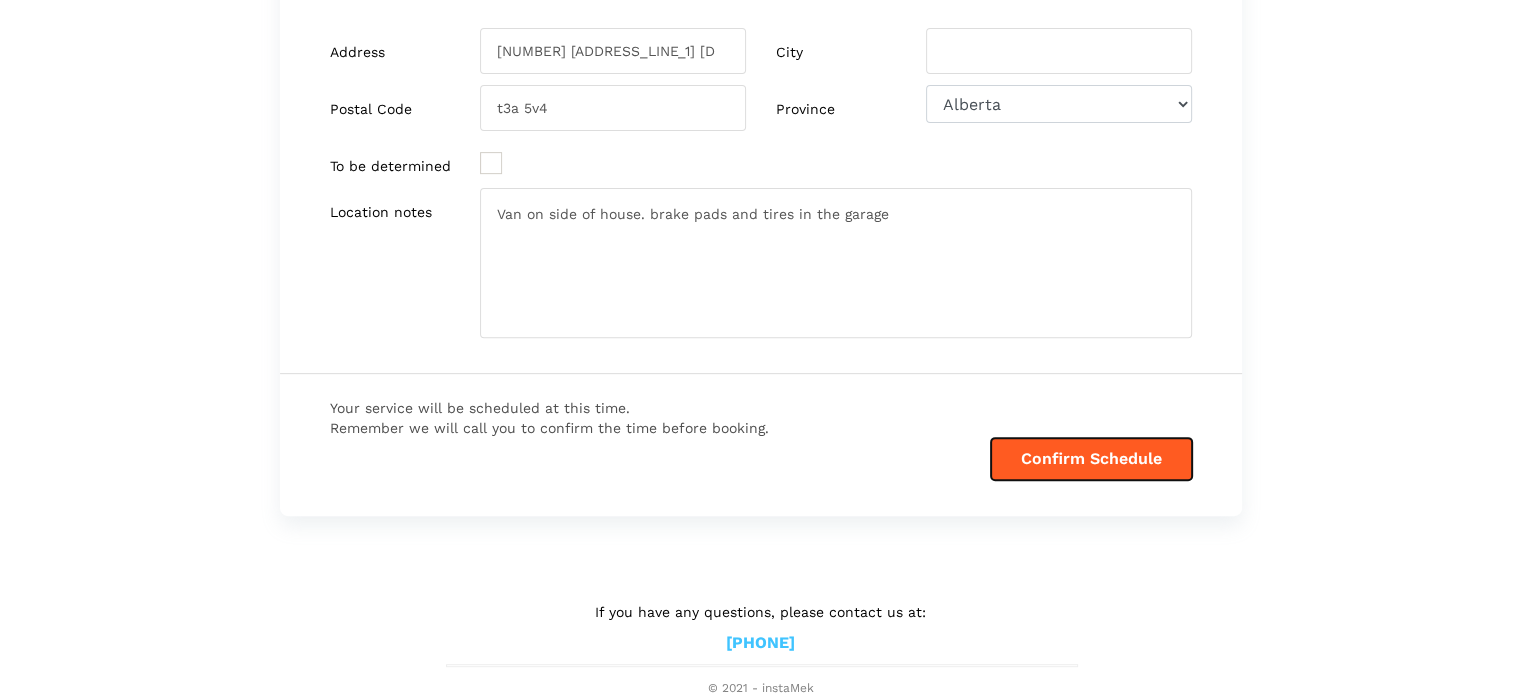 click on "Confirm Schedule" at bounding box center (1091, 459) 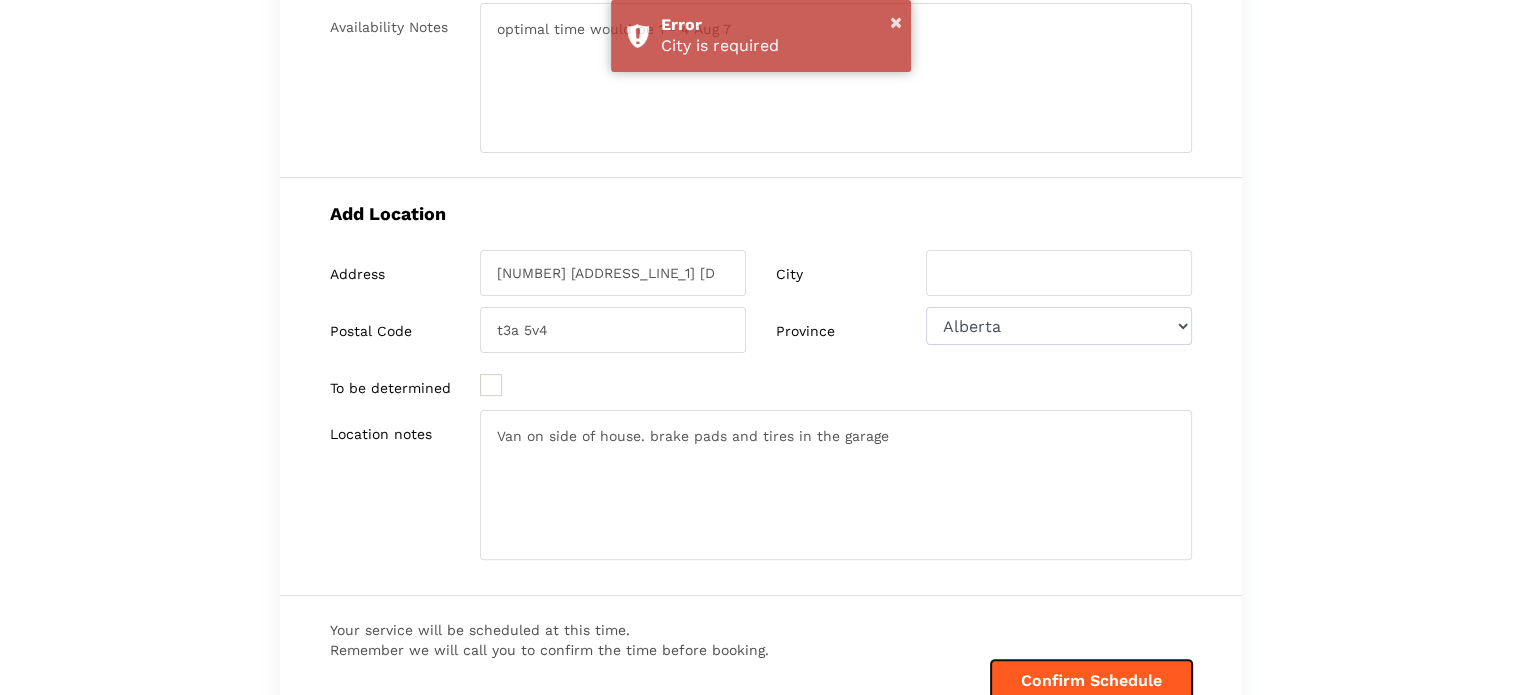 scroll, scrollTop: 432, scrollLeft: 0, axis: vertical 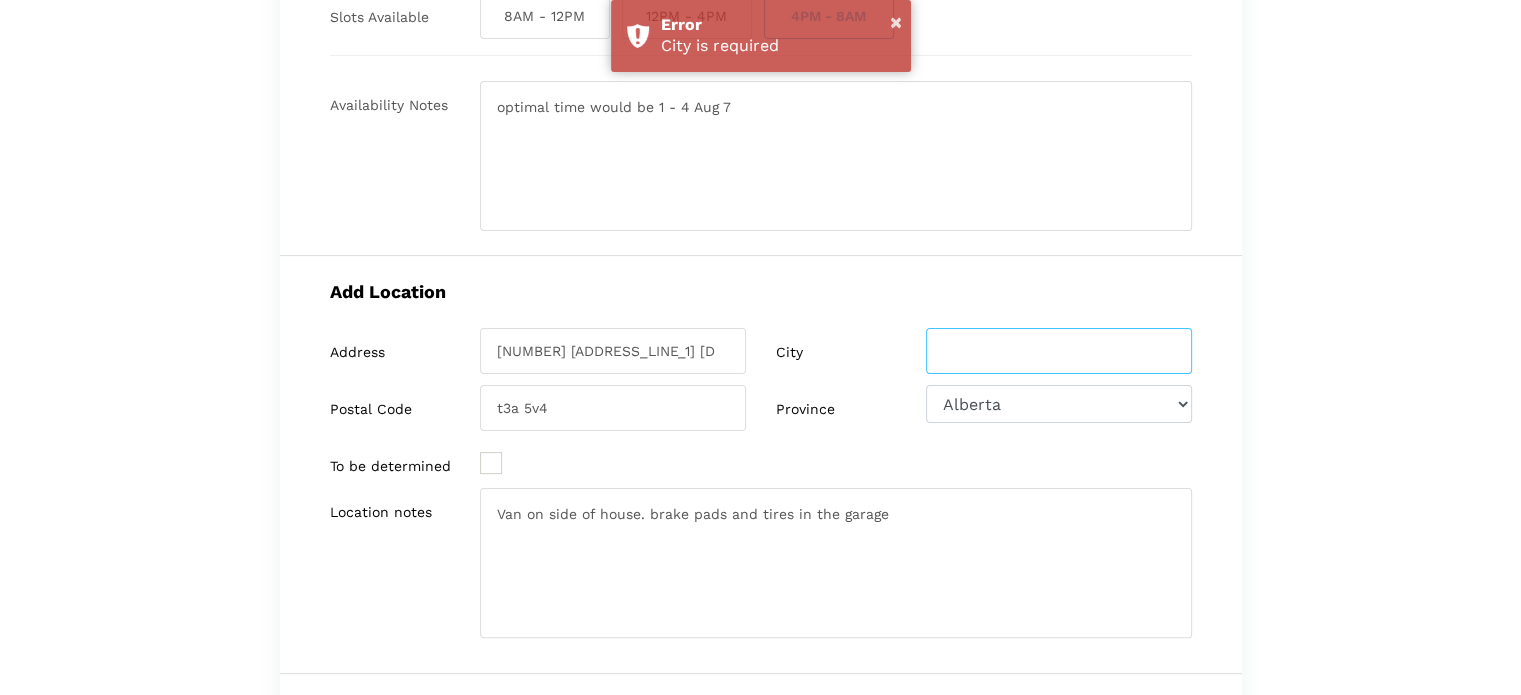 click at bounding box center [1059, 351] 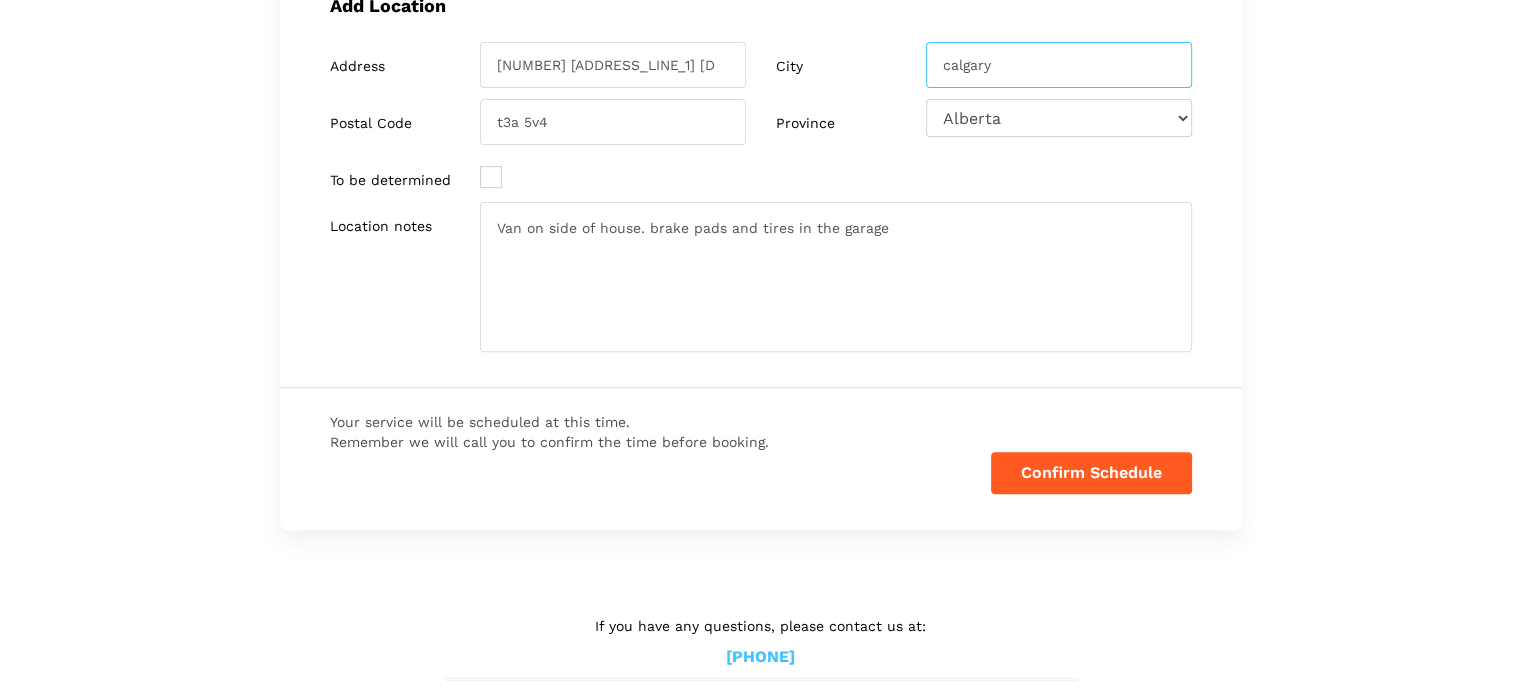 scroll, scrollTop: 732, scrollLeft: 0, axis: vertical 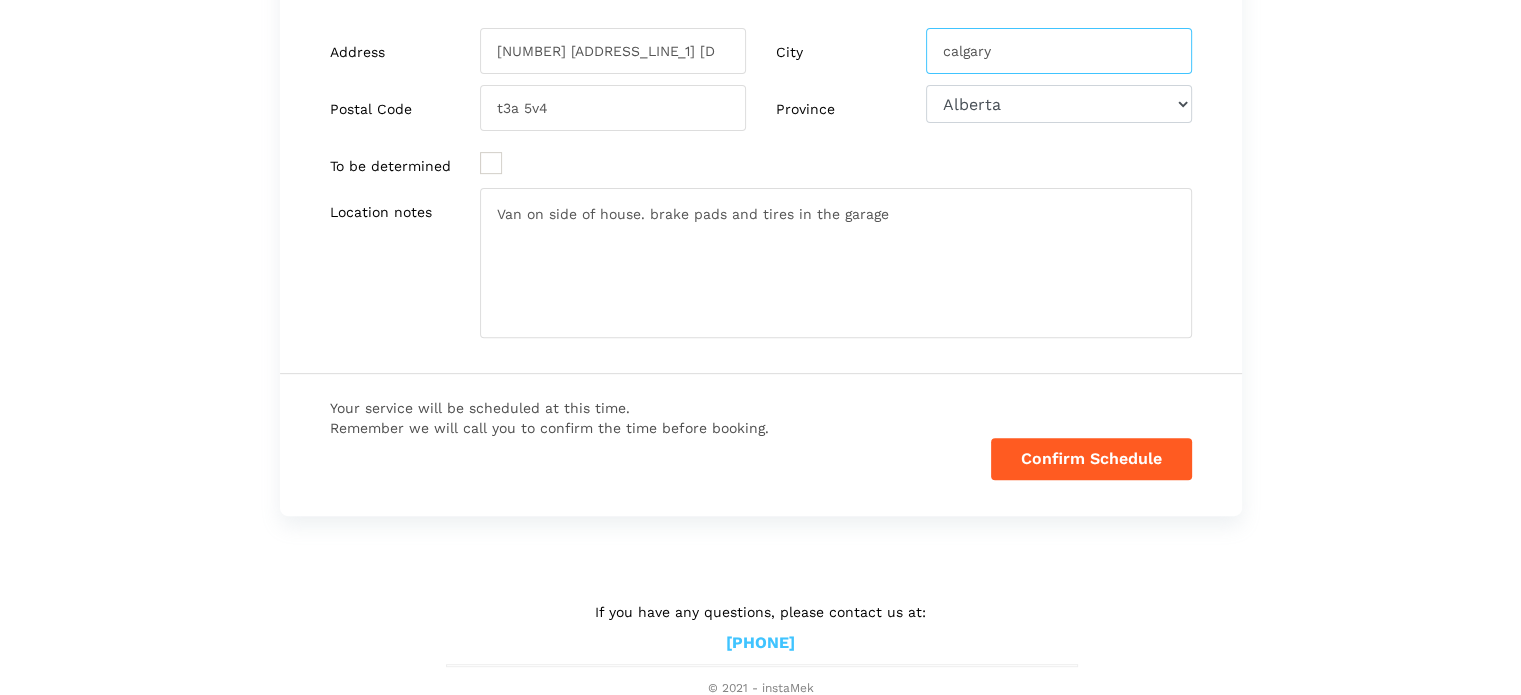 type on "calgary" 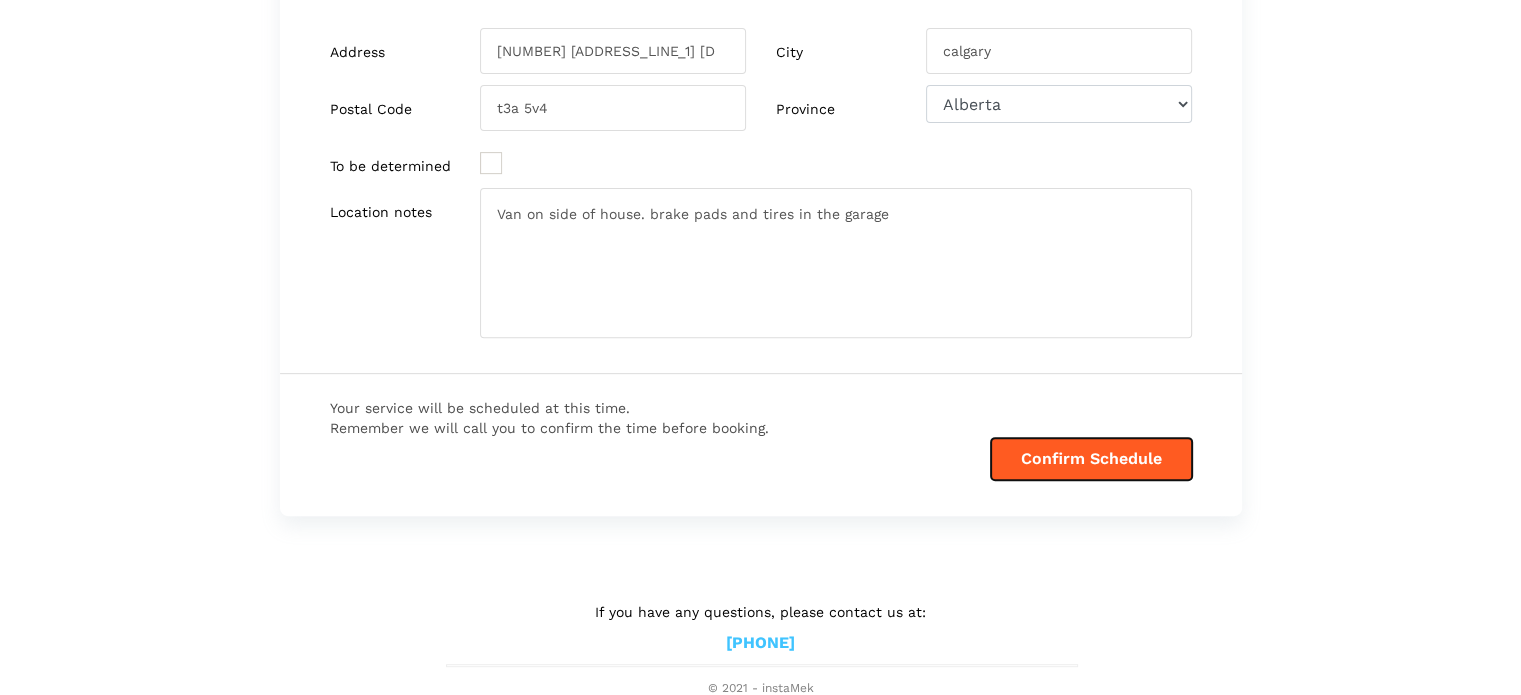 click on "Confirm Schedule" at bounding box center (1091, 459) 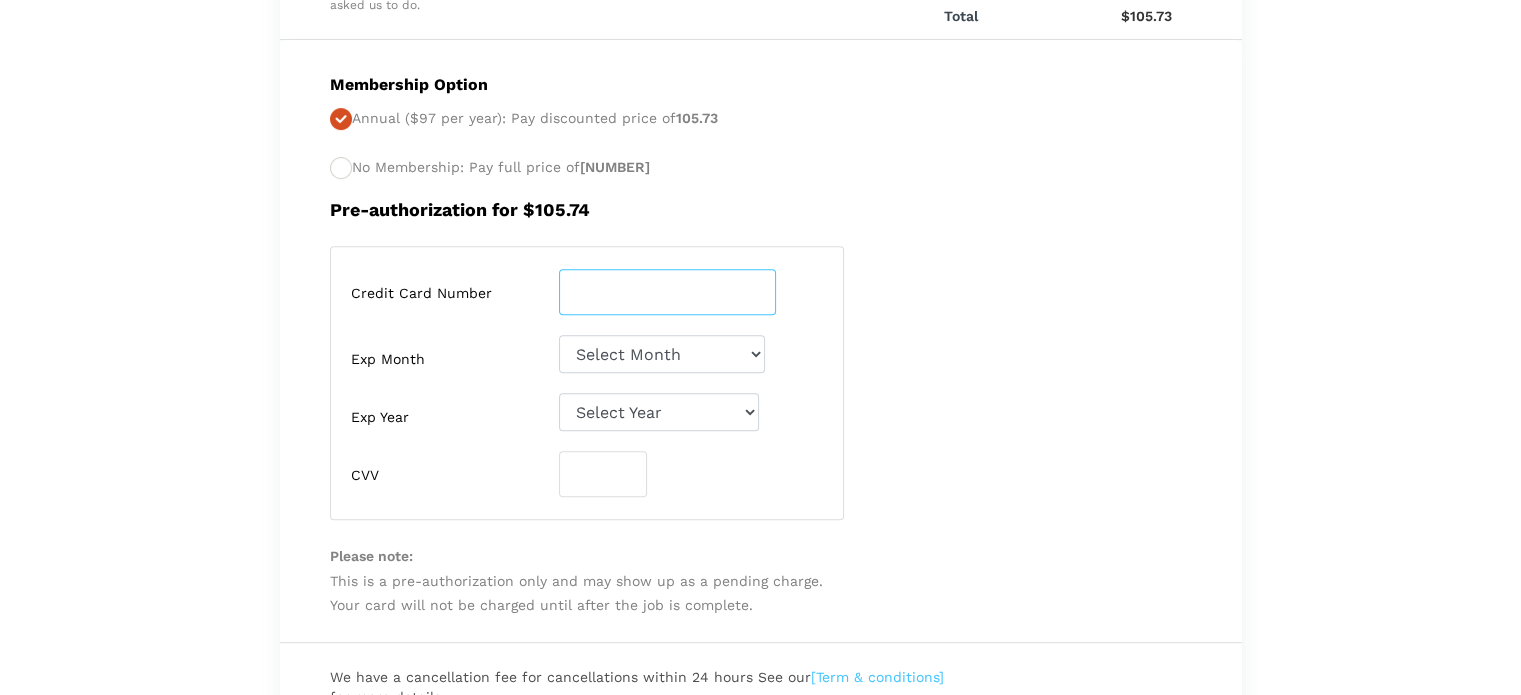 click at bounding box center [667, 292] 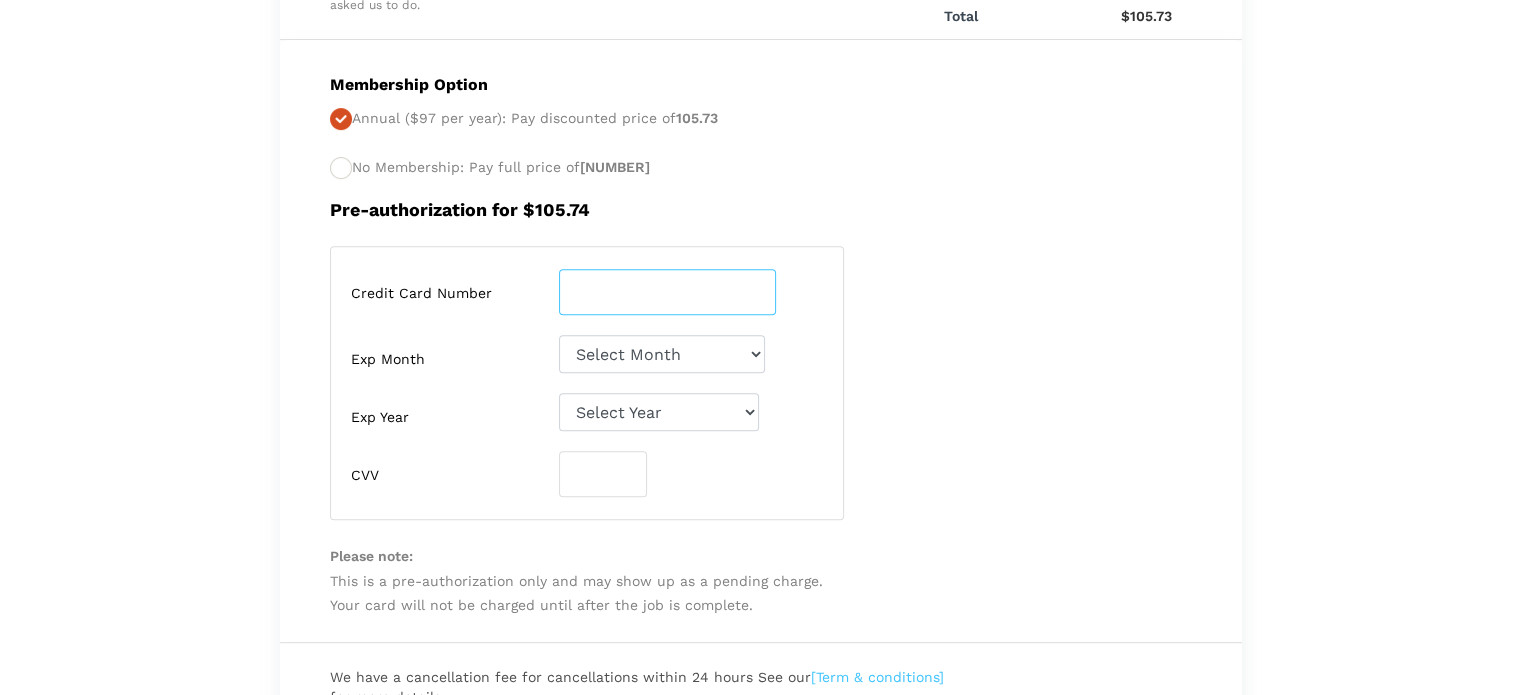 type on "[POSTAL_CODE]" 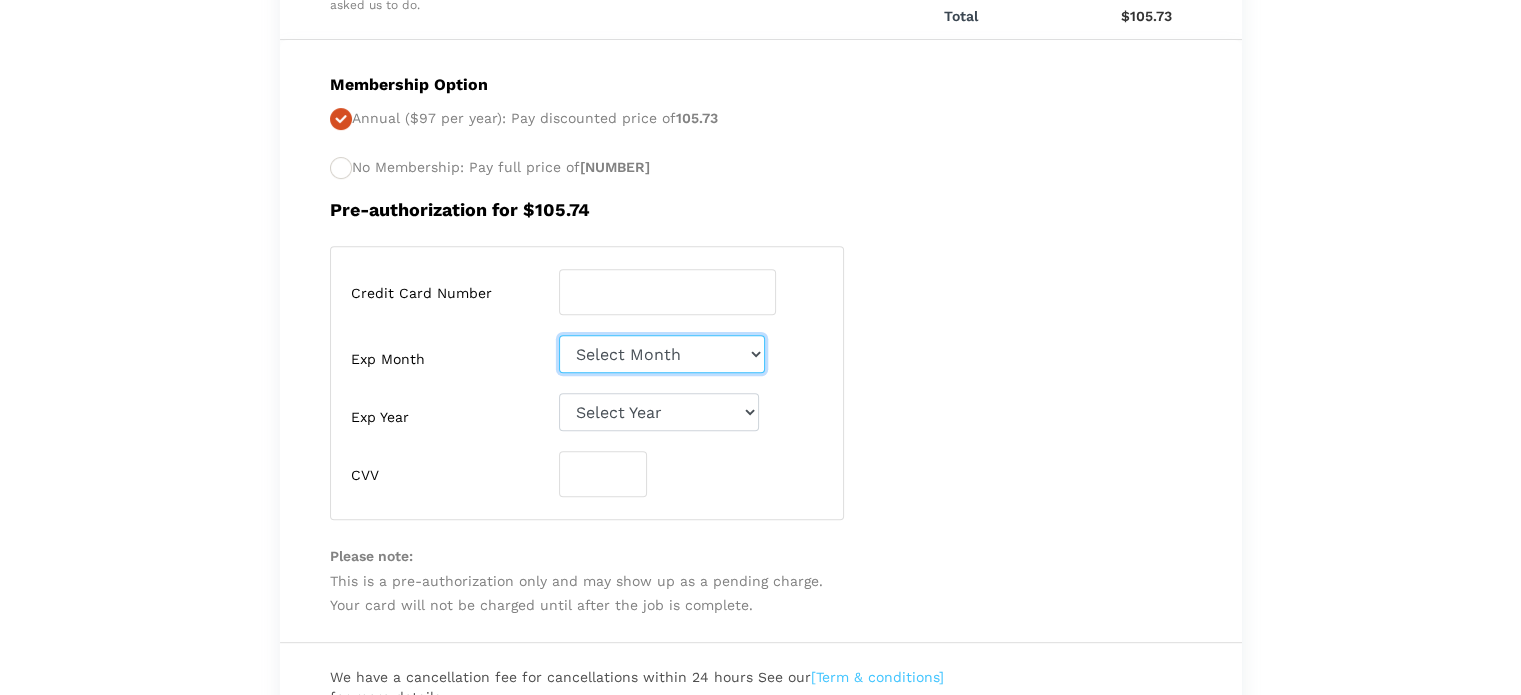 click on "Select Month
01-January
02-February
03-March
04-April
05-May
06-June
07-July
08-August
09-September
10-October
11-November
12-December" at bounding box center [662, 354] 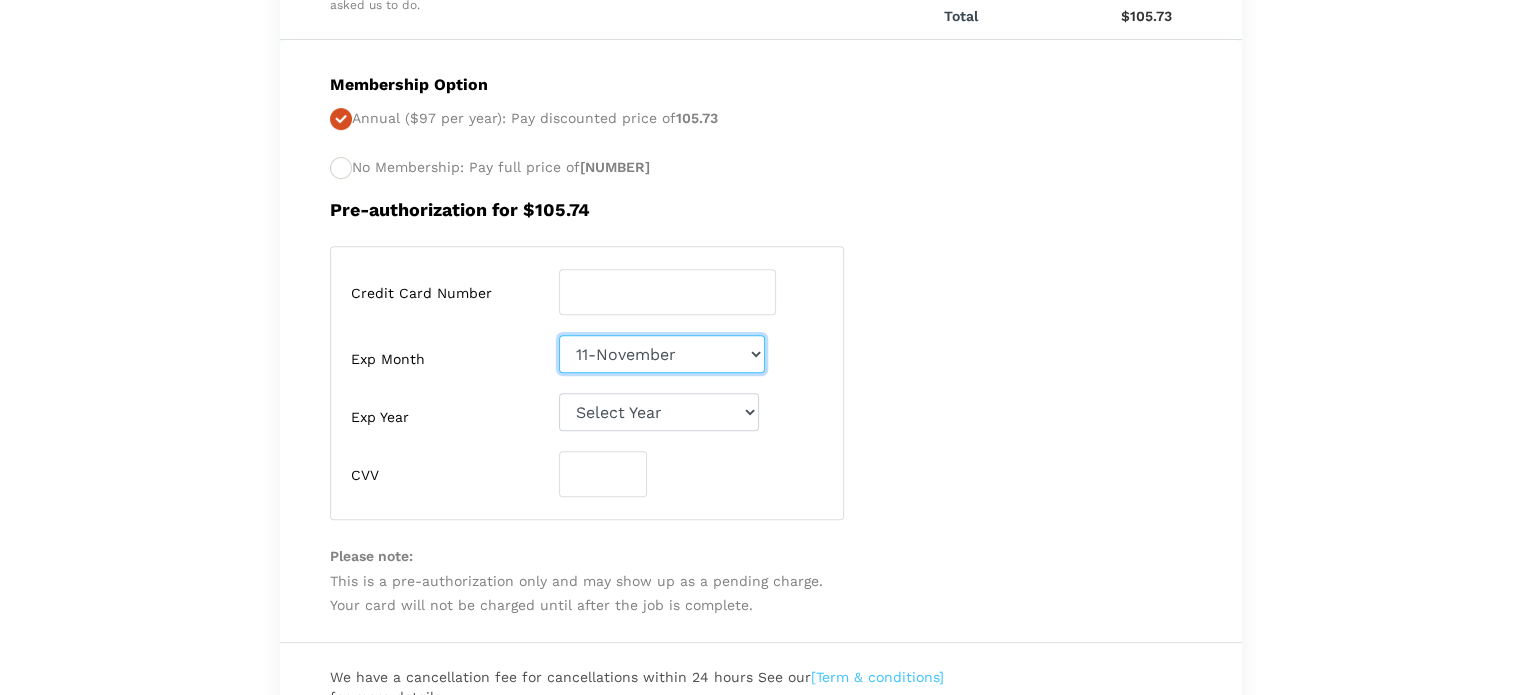 click on "Select Month
01-January
02-February
03-March
04-April
05-May
06-June
07-July
08-August
09-September
10-October
11-November
12-December" at bounding box center (662, 354) 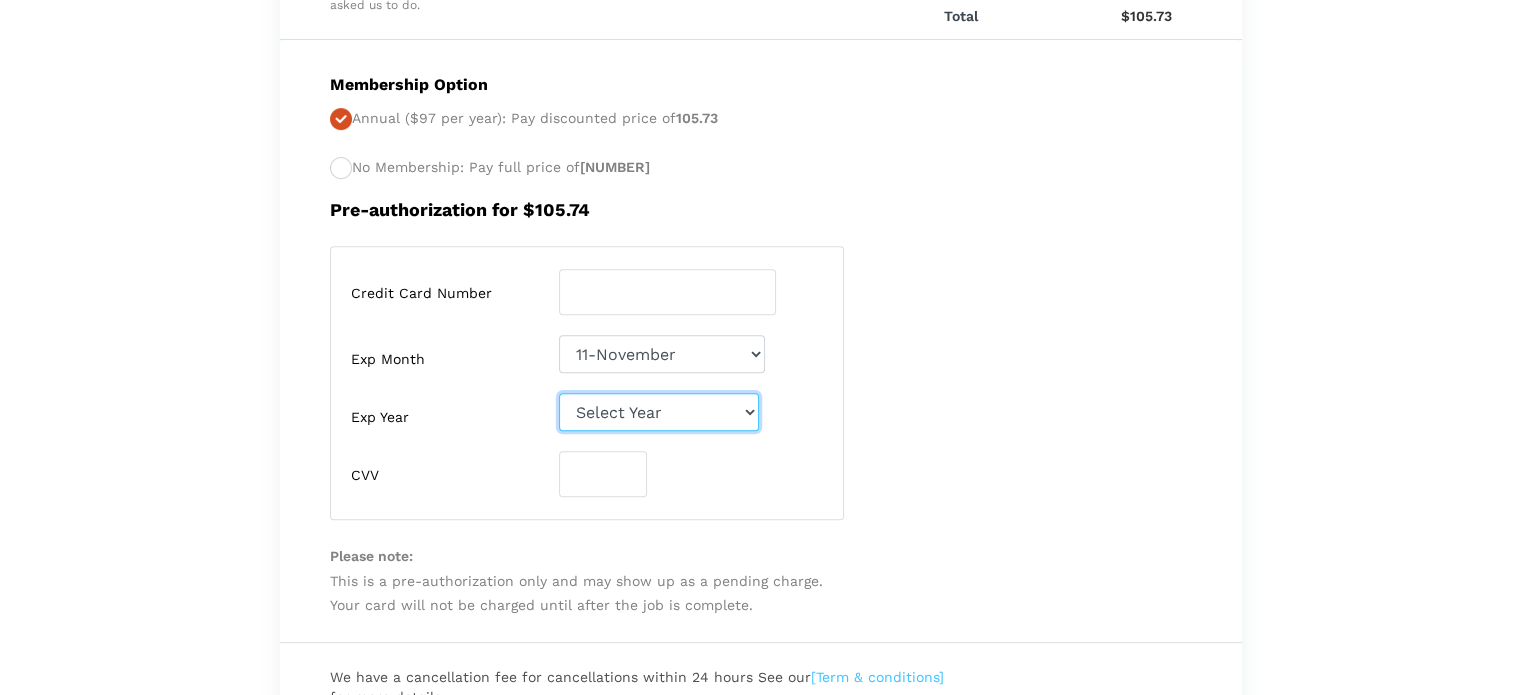 click on "Select Year
2025
2026
2027
2028
2029
2030
2031
2032
2033
2034
2035
2036
2037
2038
2039
2040
2041
2042
2043
2044
2045" at bounding box center (659, 412) 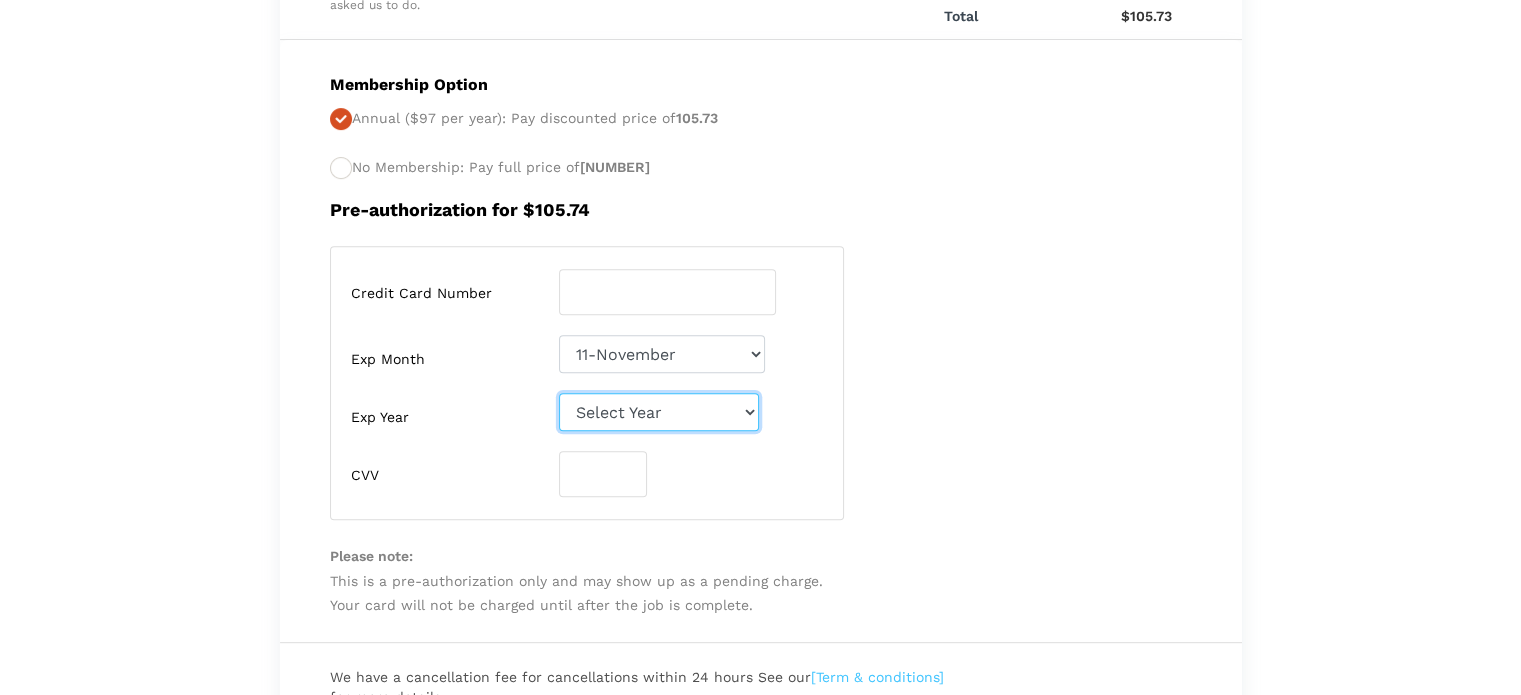 select on "2027" 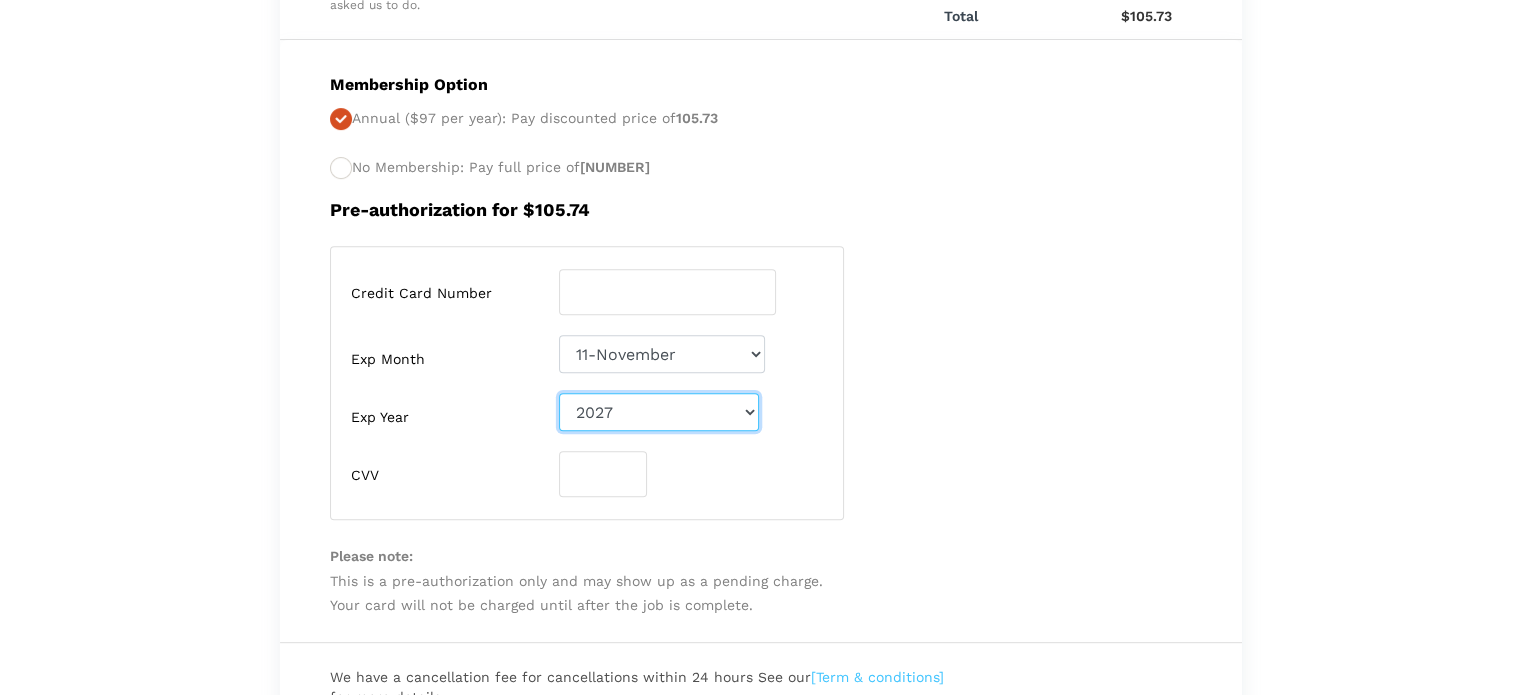 click on "Select Year
2025
2026
2027
2028
2029
2030
2031
2032
2033
2034
2035
2036
2037
2038
2039
2040
2041
2042
2043
2044
2045" at bounding box center [659, 412] 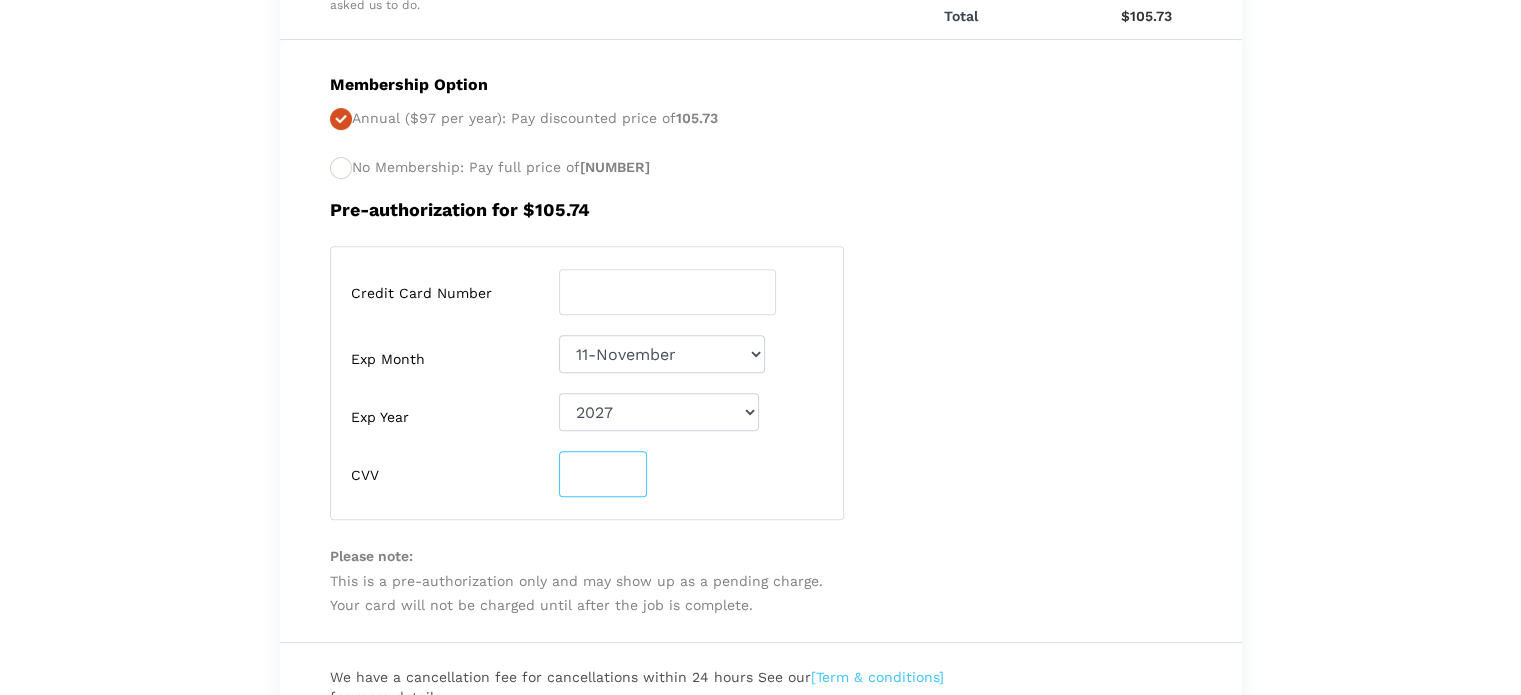 click at bounding box center [603, 474] 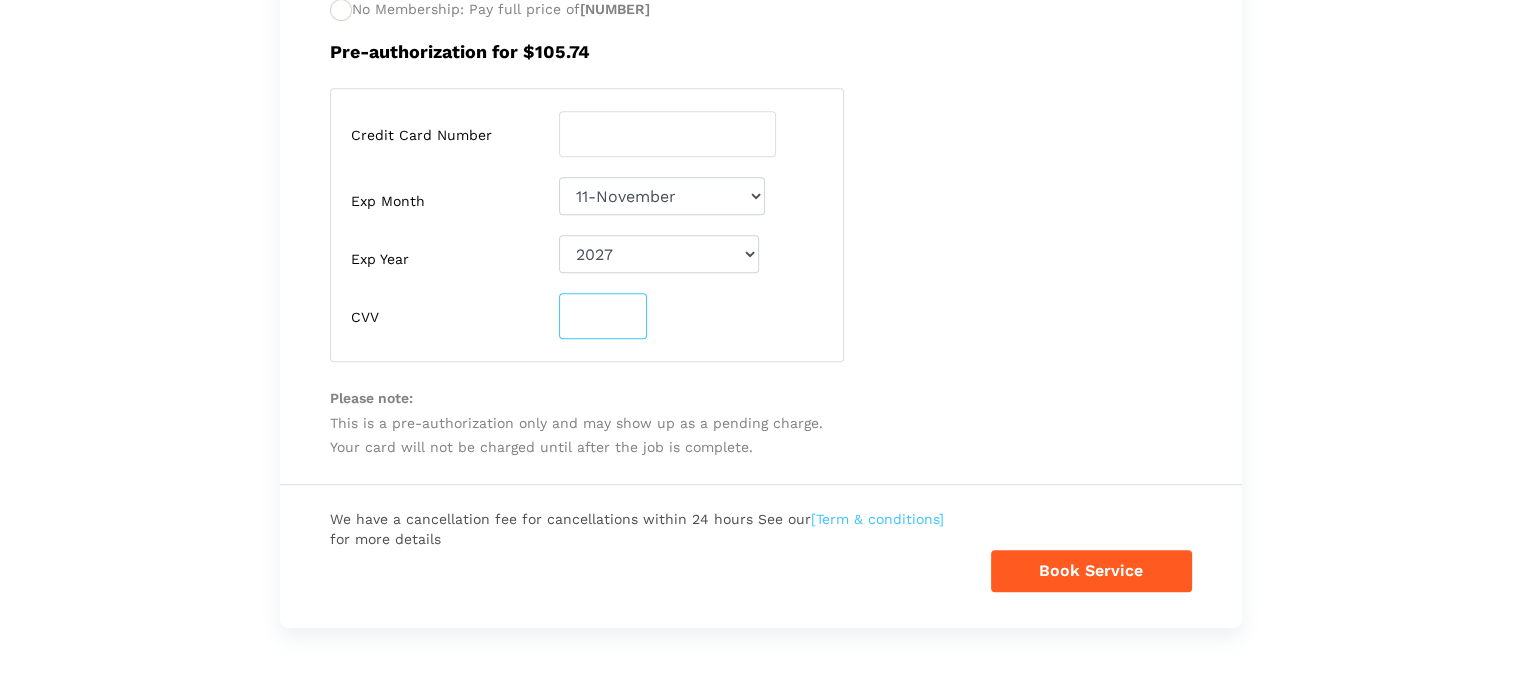 scroll, scrollTop: 1000, scrollLeft: 0, axis: vertical 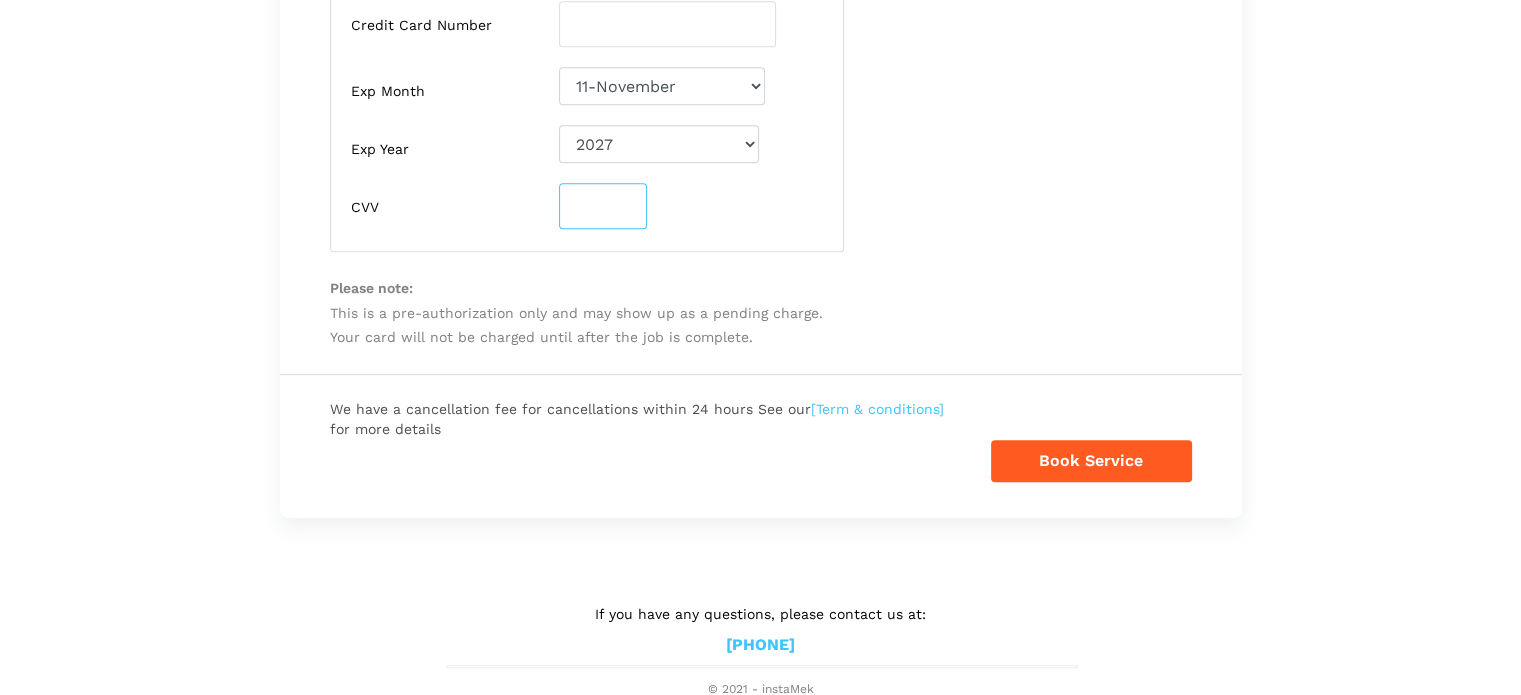 type on "[NUMBER]" 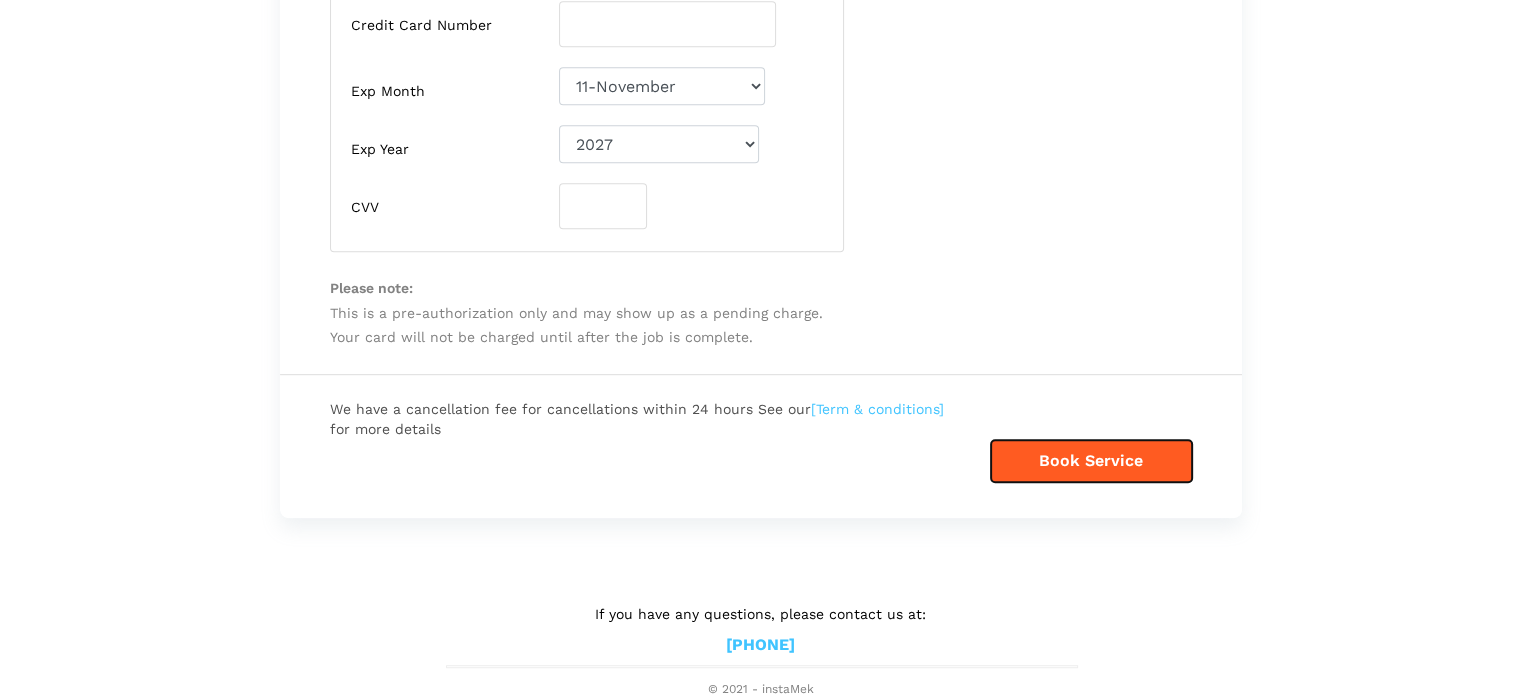 click on "Book Service" at bounding box center [1091, 461] 